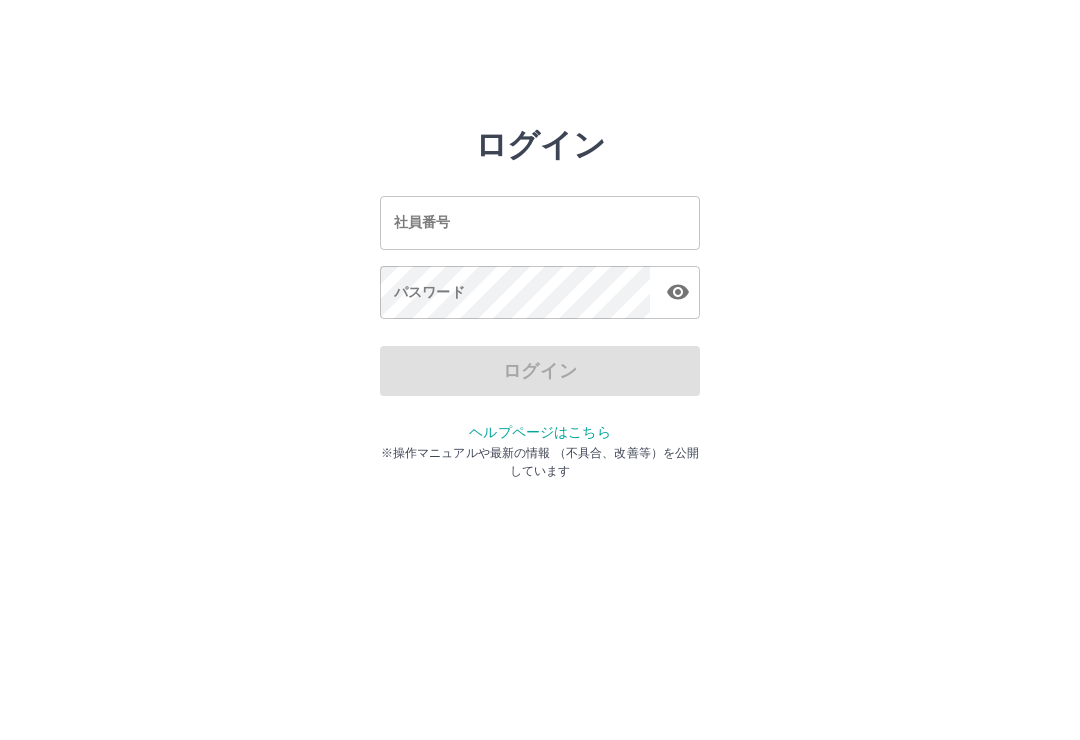 scroll, scrollTop: 0, scrollLeft: 0, axis: both 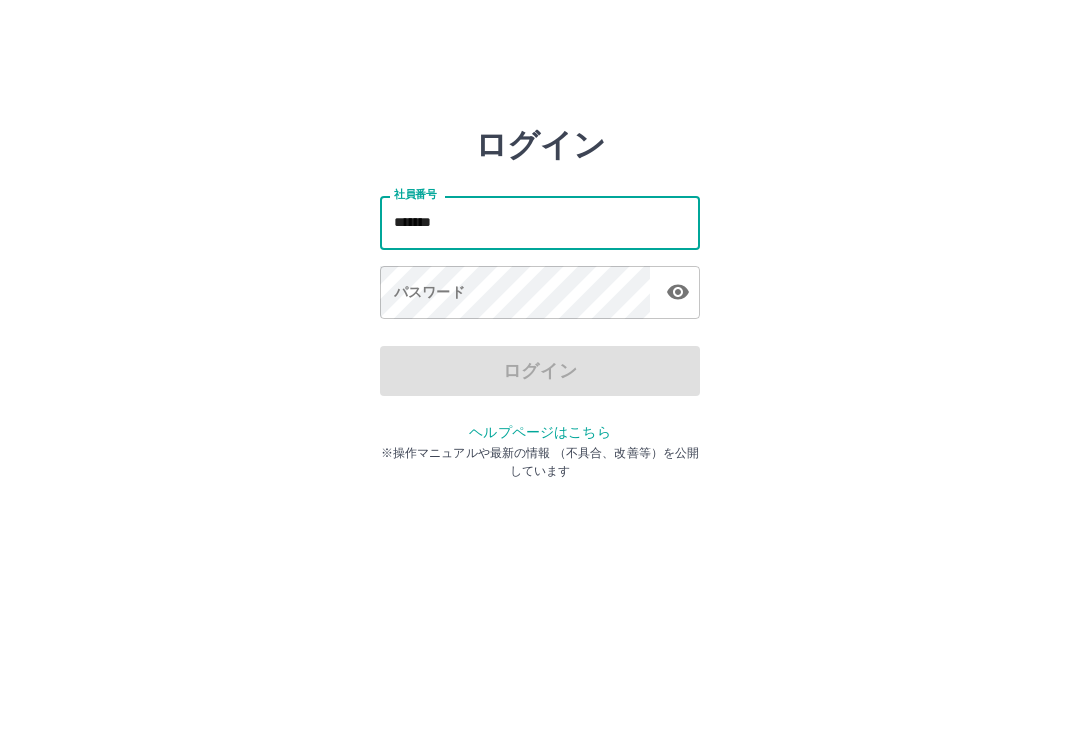 type on "*******" 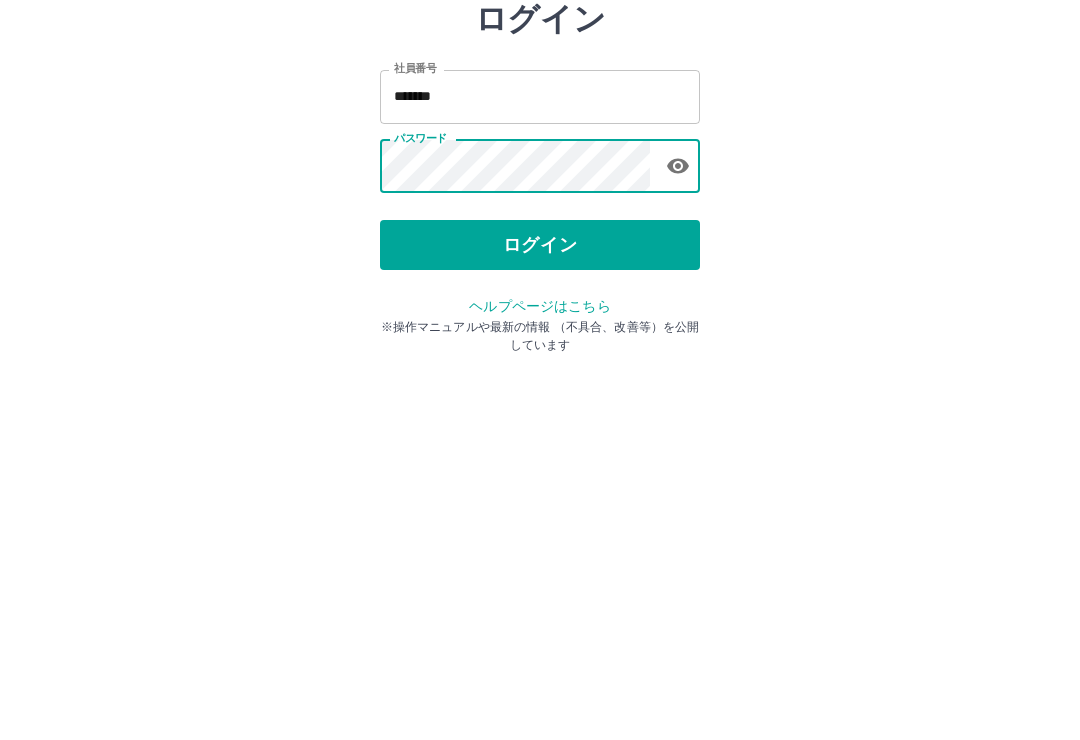 click on "ログイン" at bounding box center (540, 371) 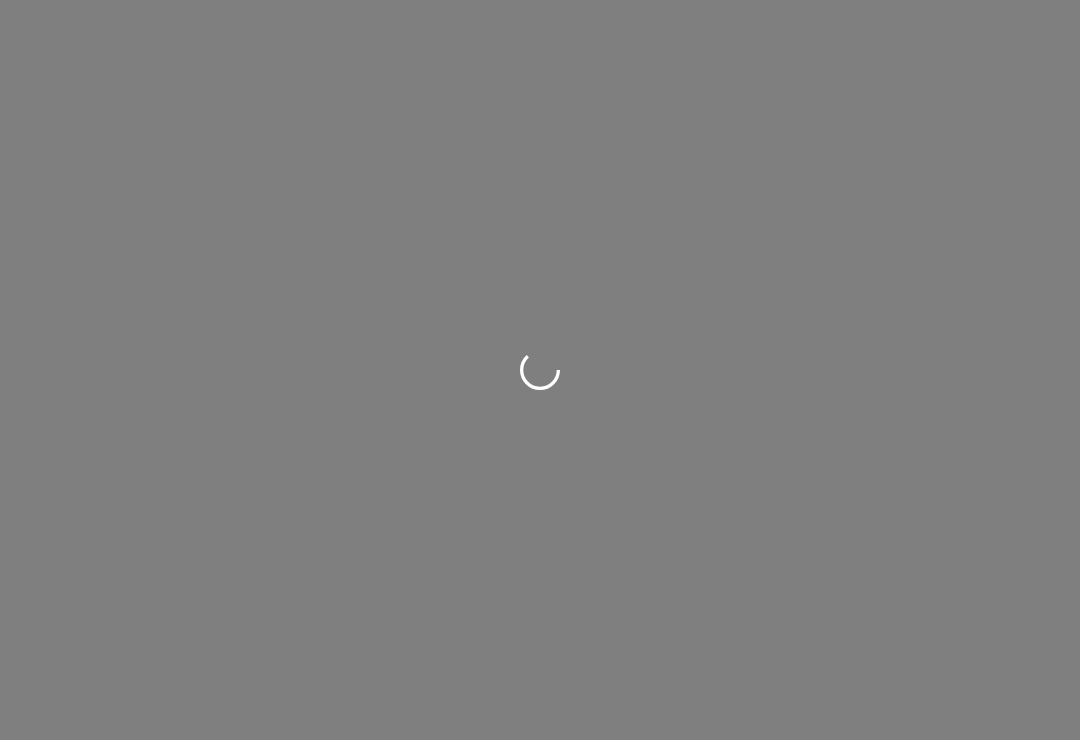 scroll, scrollTop: 0, scrollLeft: 0, axis: both 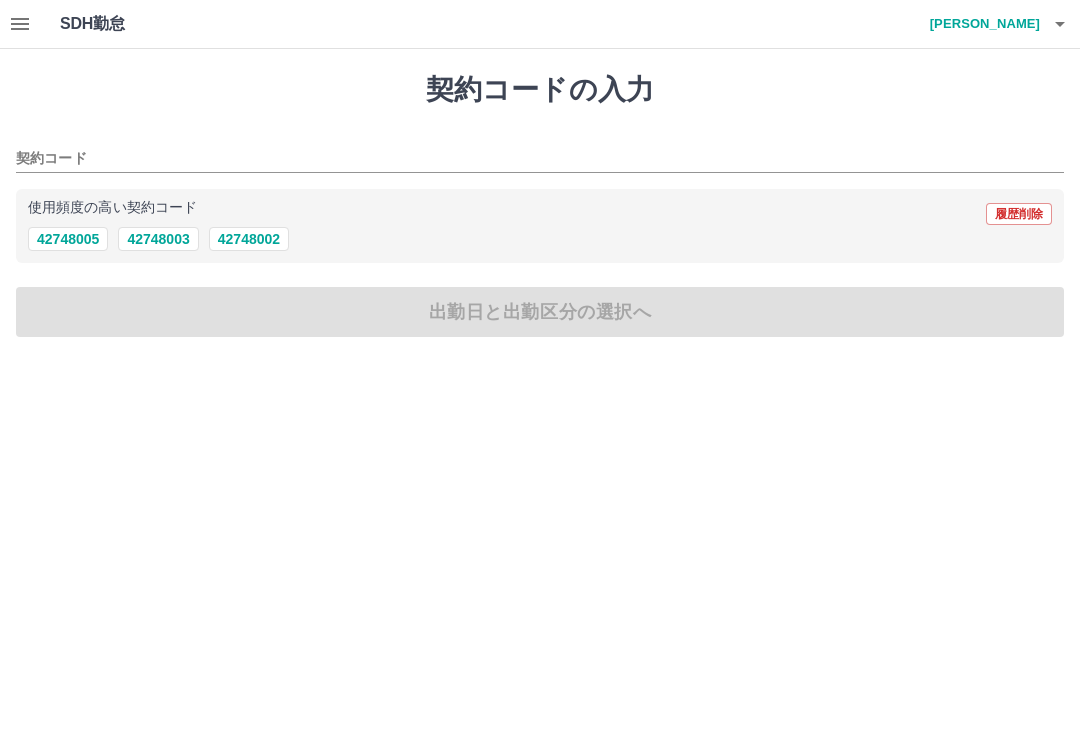 click on "42748005" at bounding box center (68, 239) 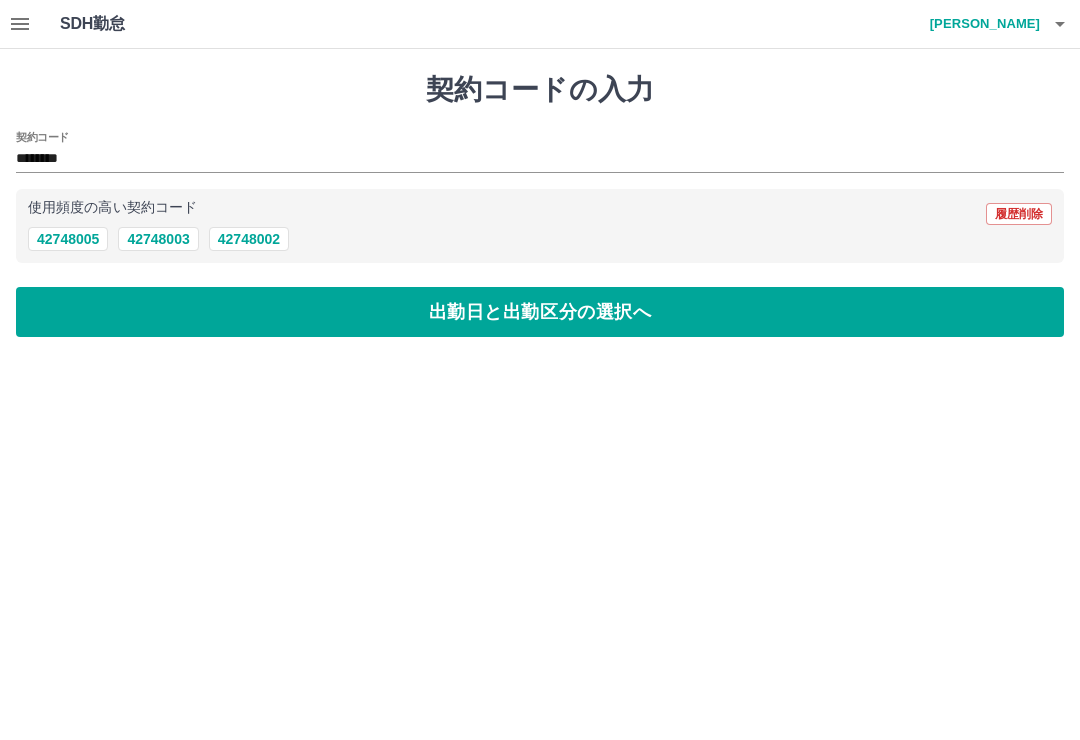 click on "出勤日と出勤区分の選択へ" at bounding box center (540, 312) 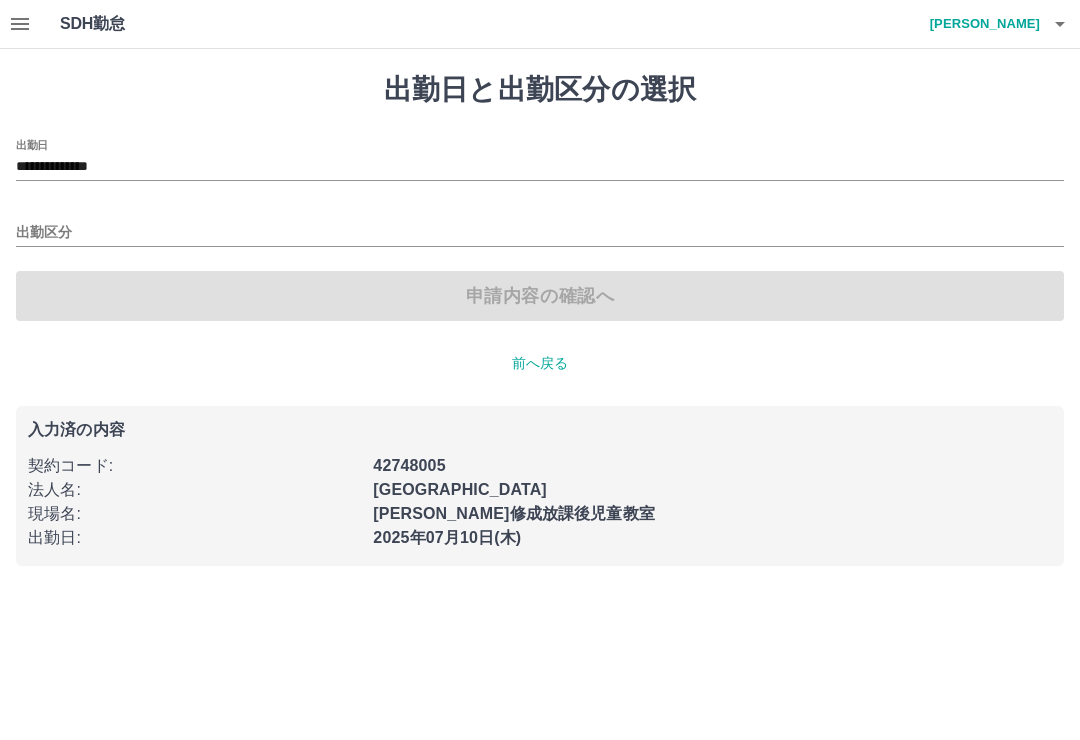 click on "出勤区分" at bounding box center [540, 233] 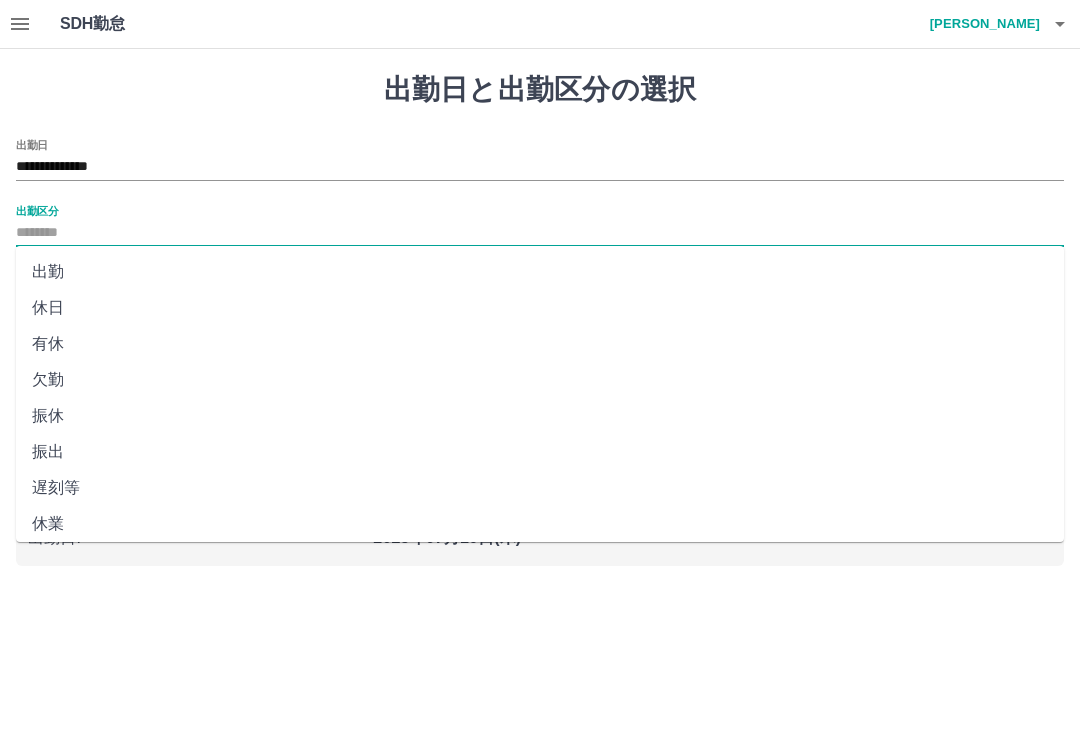 click on "出勤" at bounding box center [540, 272] 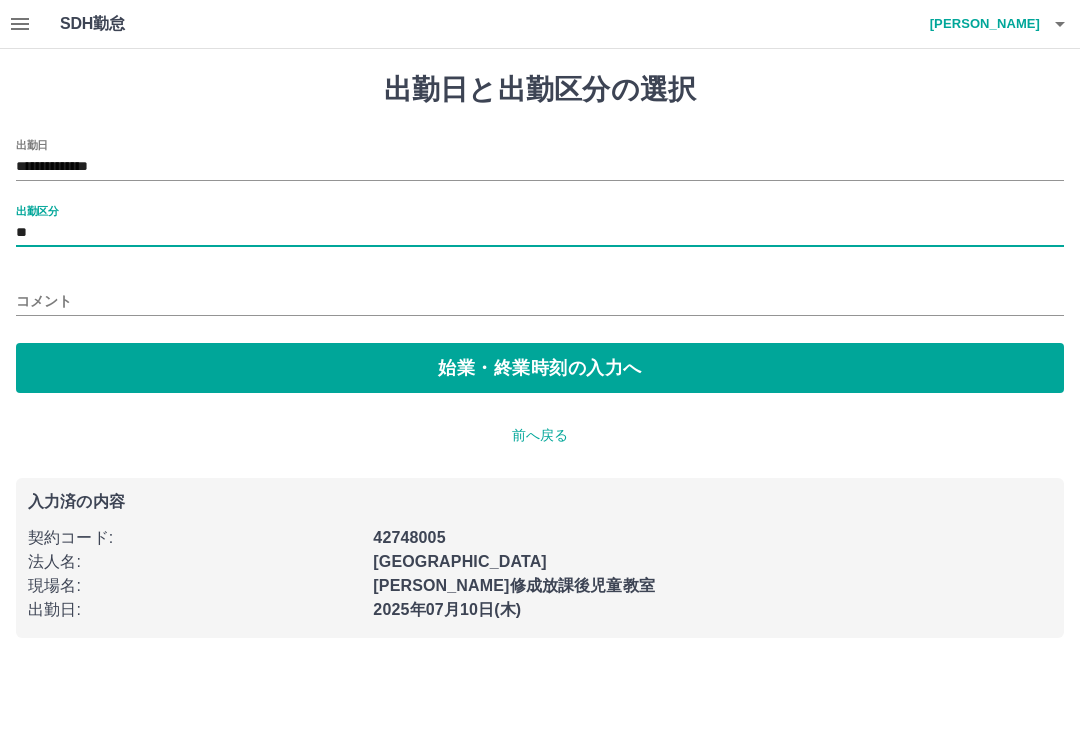 click on "始業・終業時刻の入力へ" at bounding box center (540, 368) 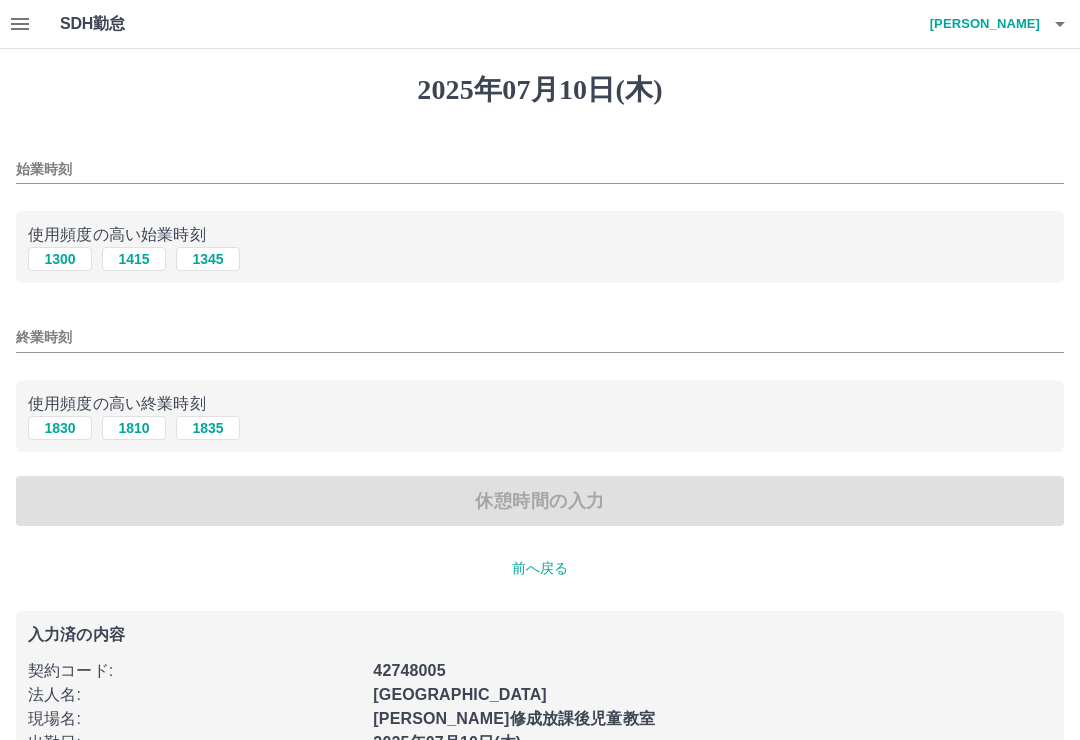 click on "終業時刻" at bounding box center [540, 337] 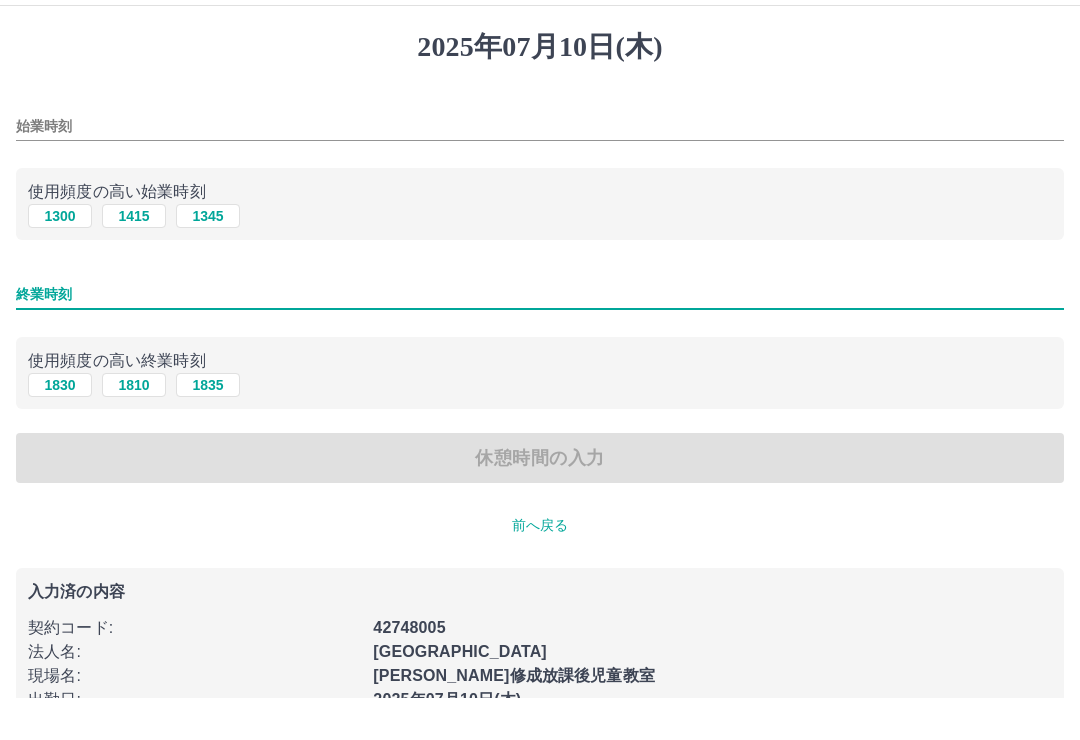 click on "始業時刻" at bounding box center [540, 169] 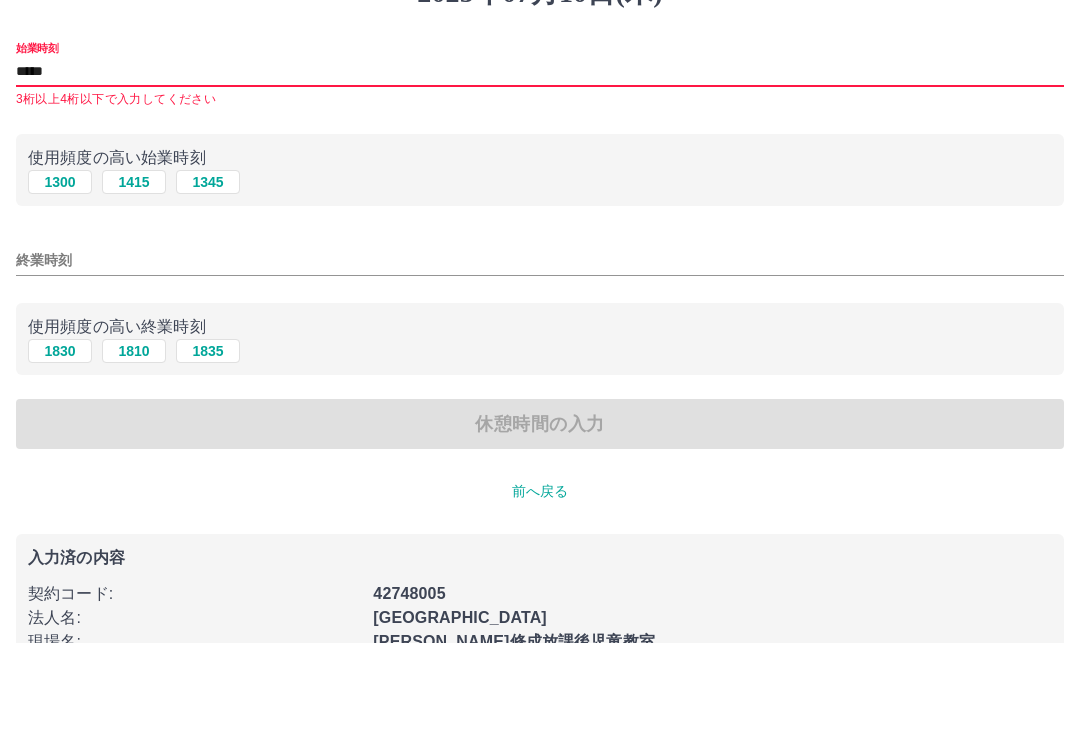 click on "終業時刻" at bounding box center [540, 357] 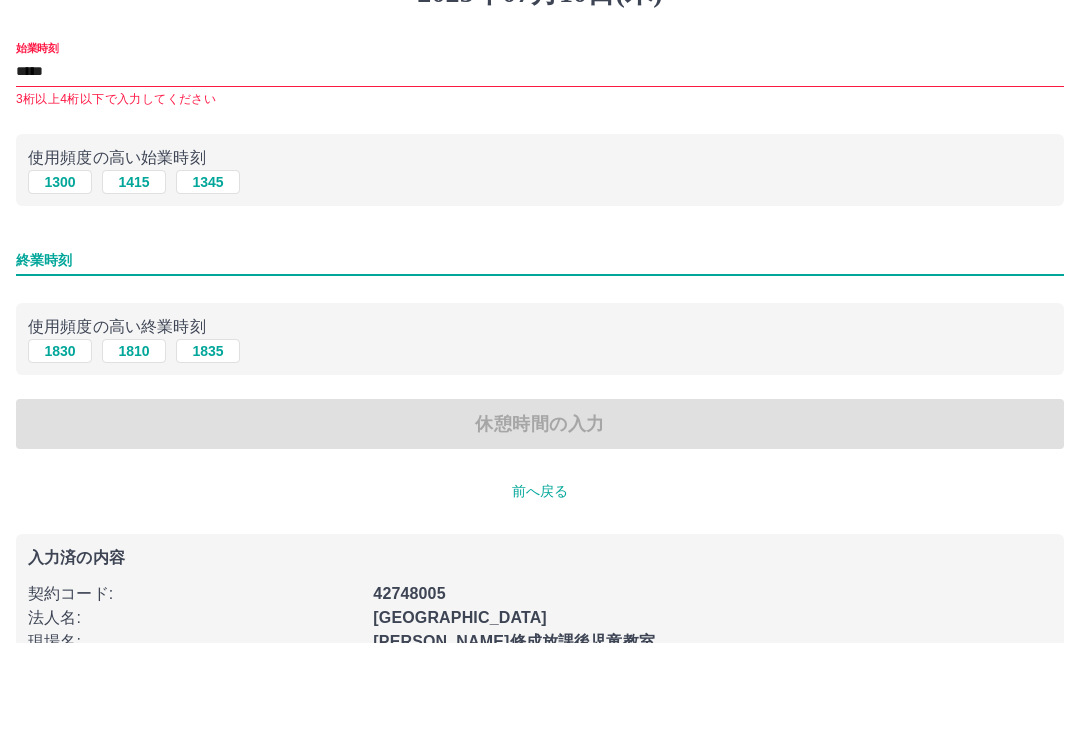click on "****" at bounding box center [540, 169] 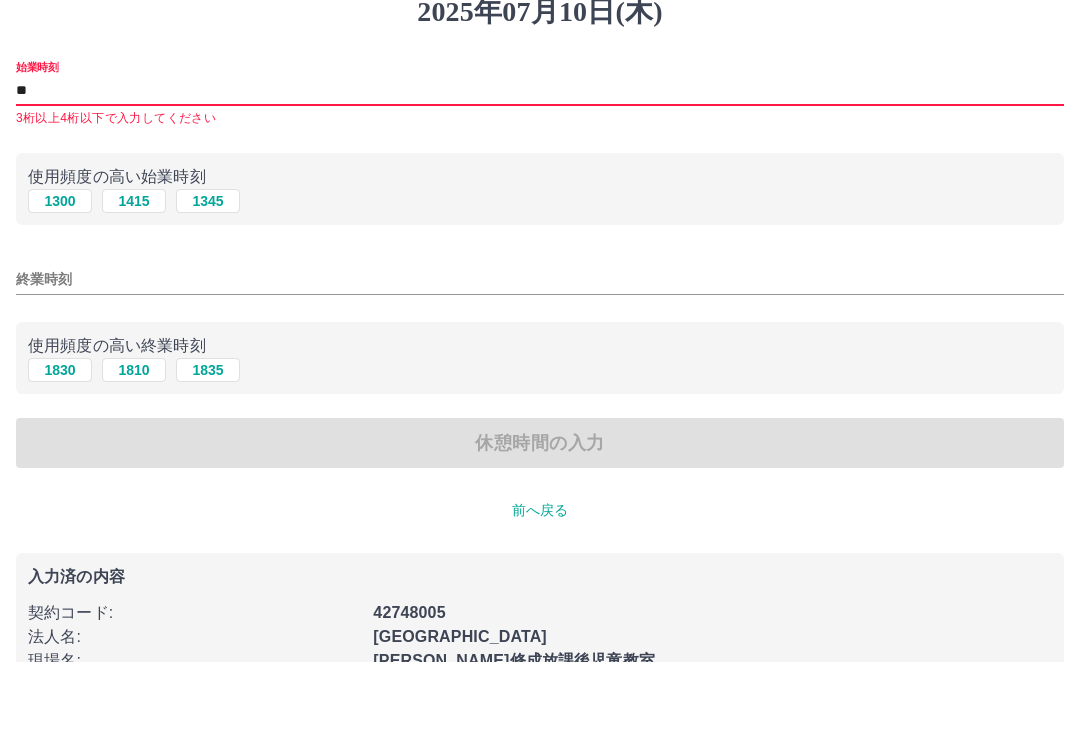 type on "*" 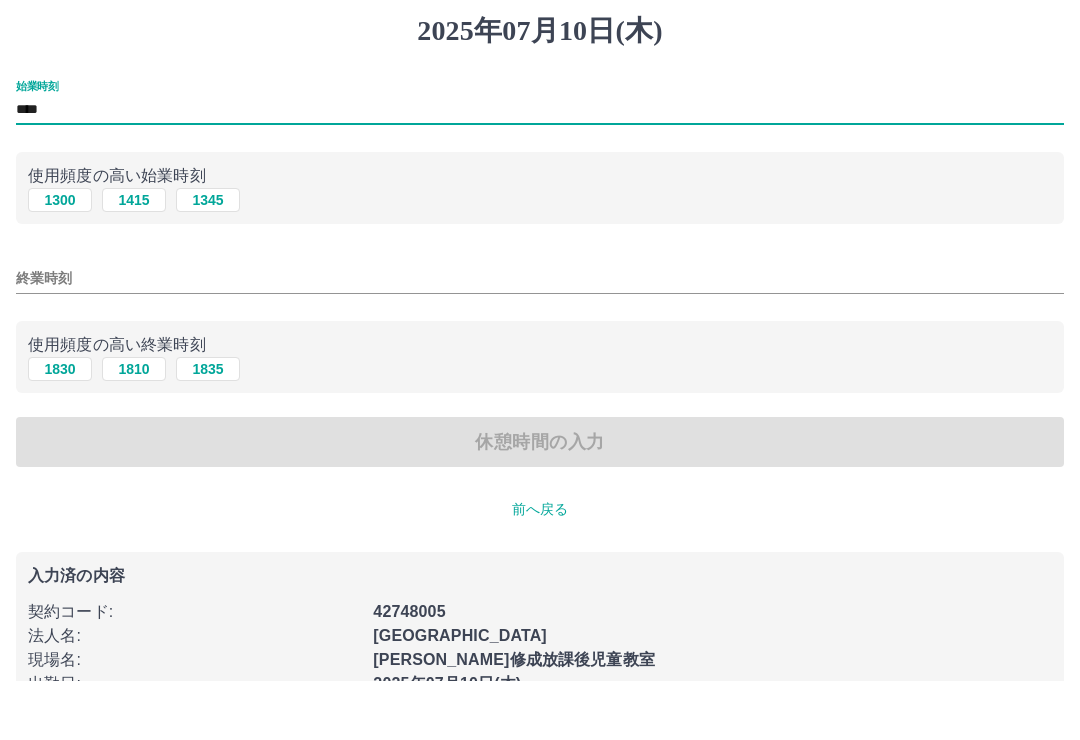 type on "****" 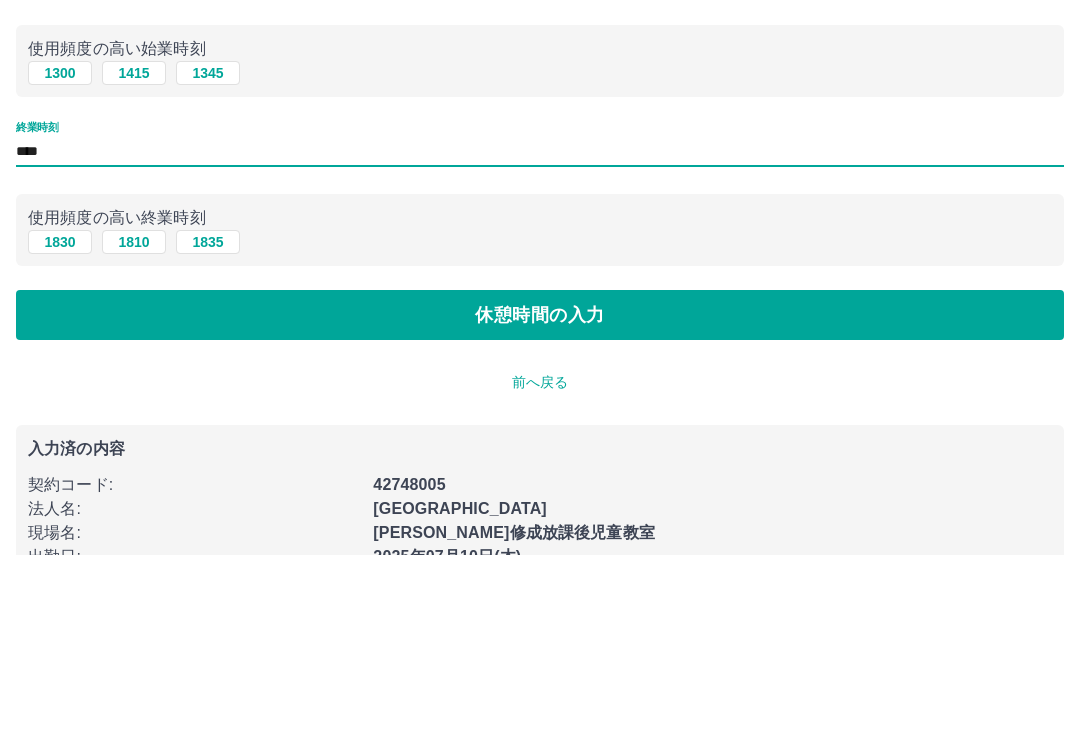 type on "****" 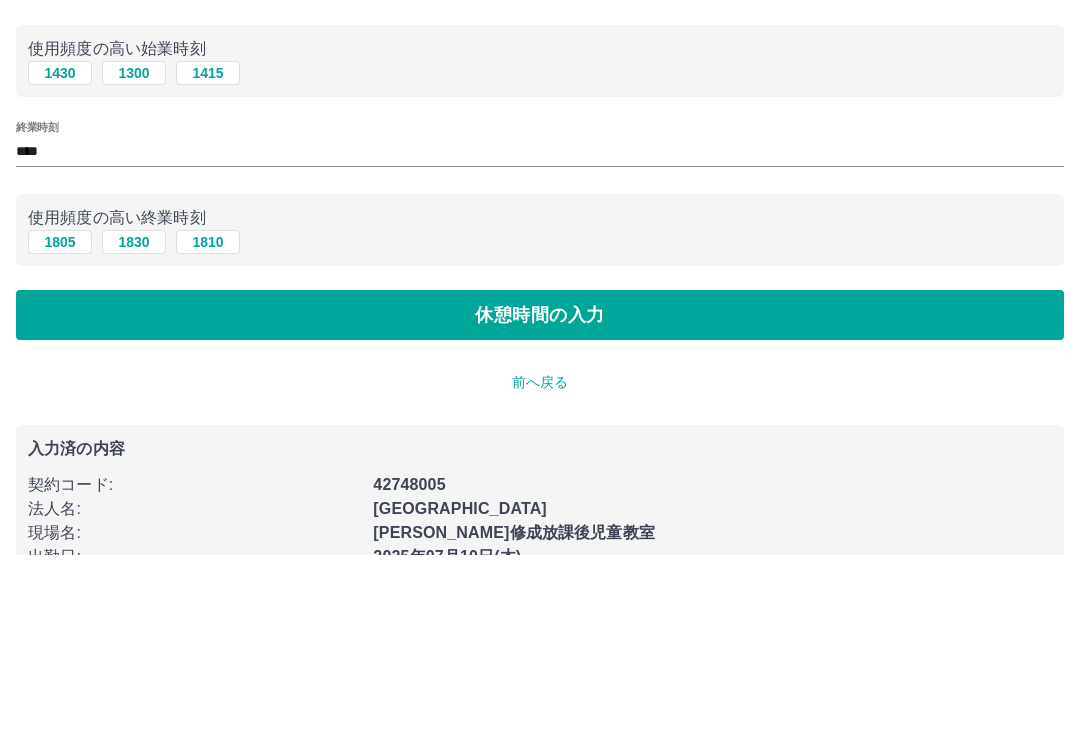 scroll, scrollTop: 50, scrollLeft: 0, axis: vertical 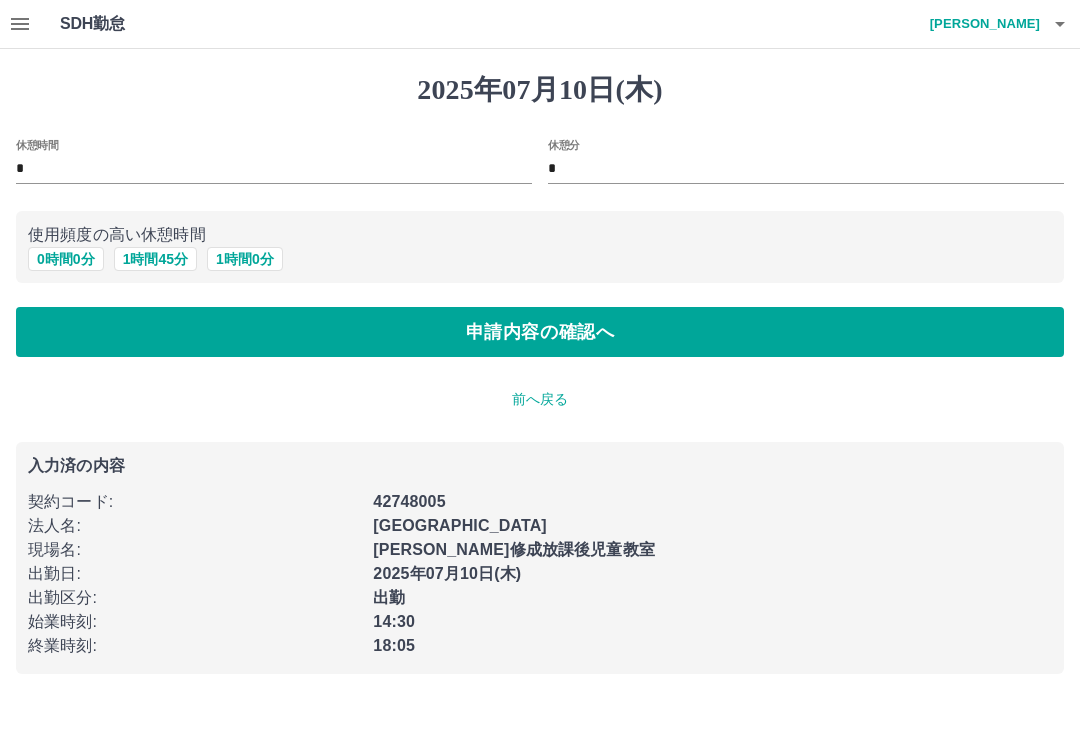 click on "0 時間 0 分" at bounding box center (66, 259) 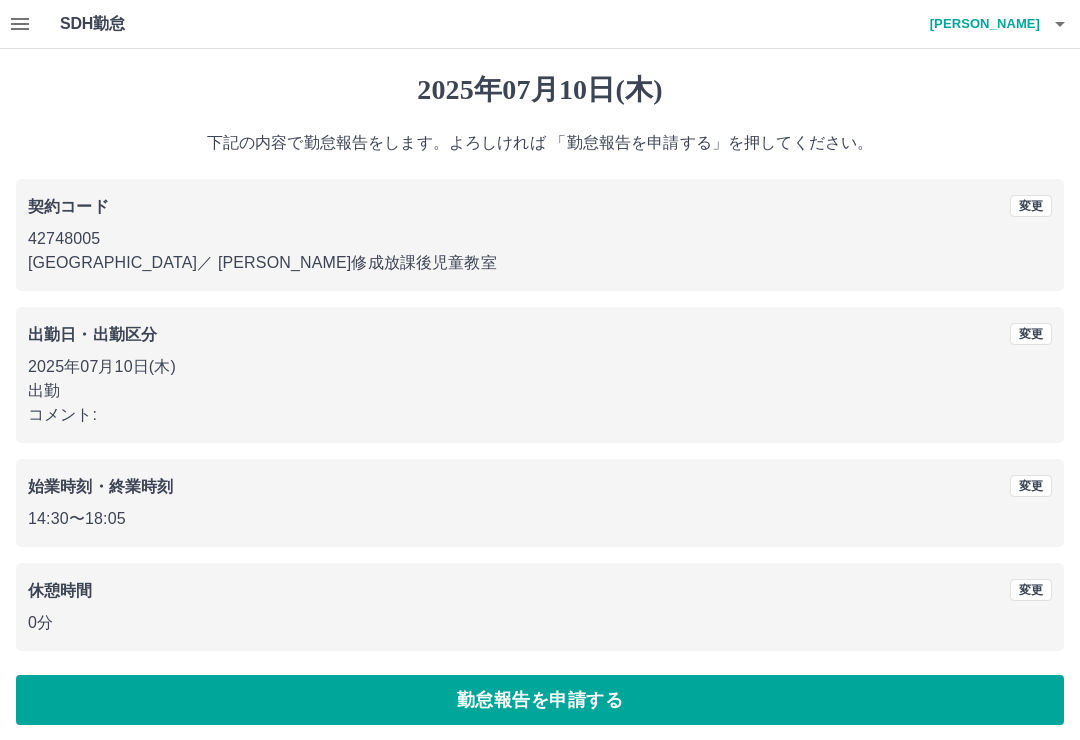 click on "勤怠報告を申請する" at bounding box center [540, 700] 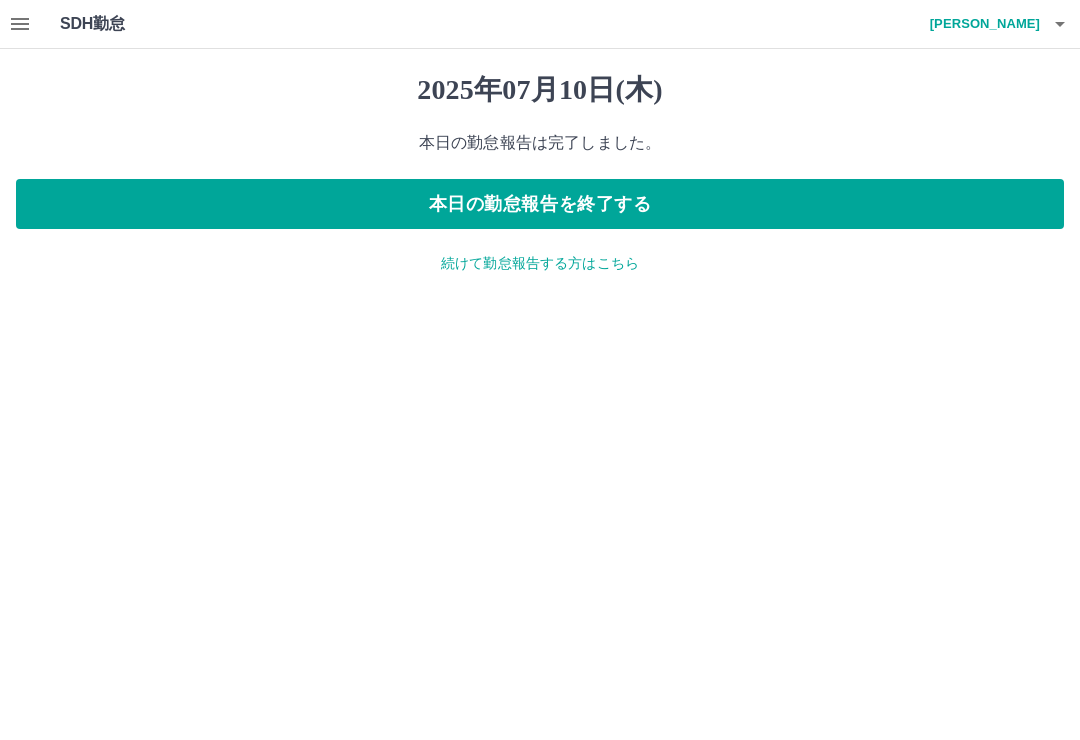 click on "続けて勤怠報告する方はこちら" at bounding box center (540, 263) 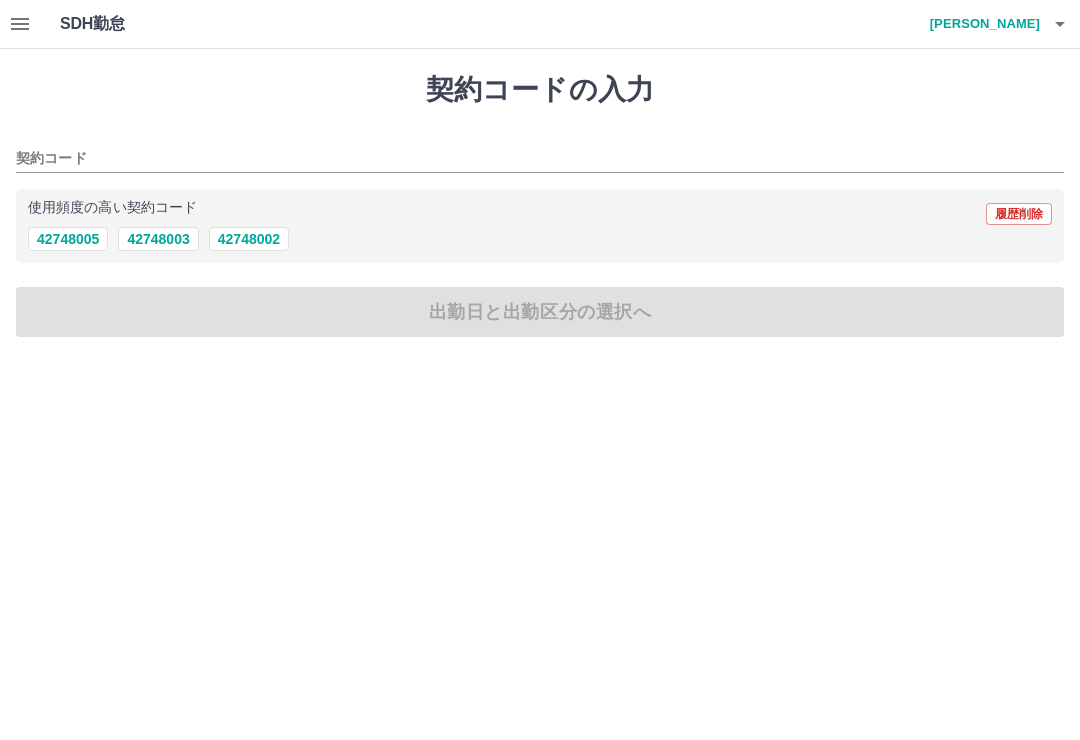 click on "42748005" at bounding box center [68, 239] 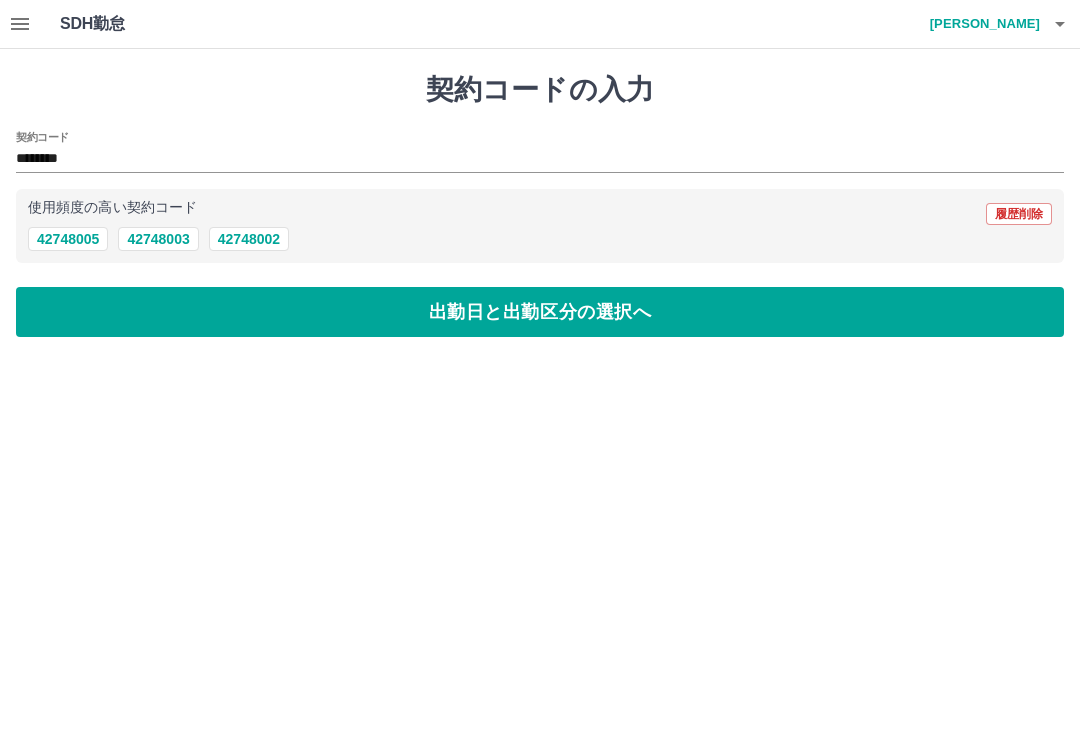 click on "出勤日と出勤区分の選択へ" at bounding box center [540, 312] 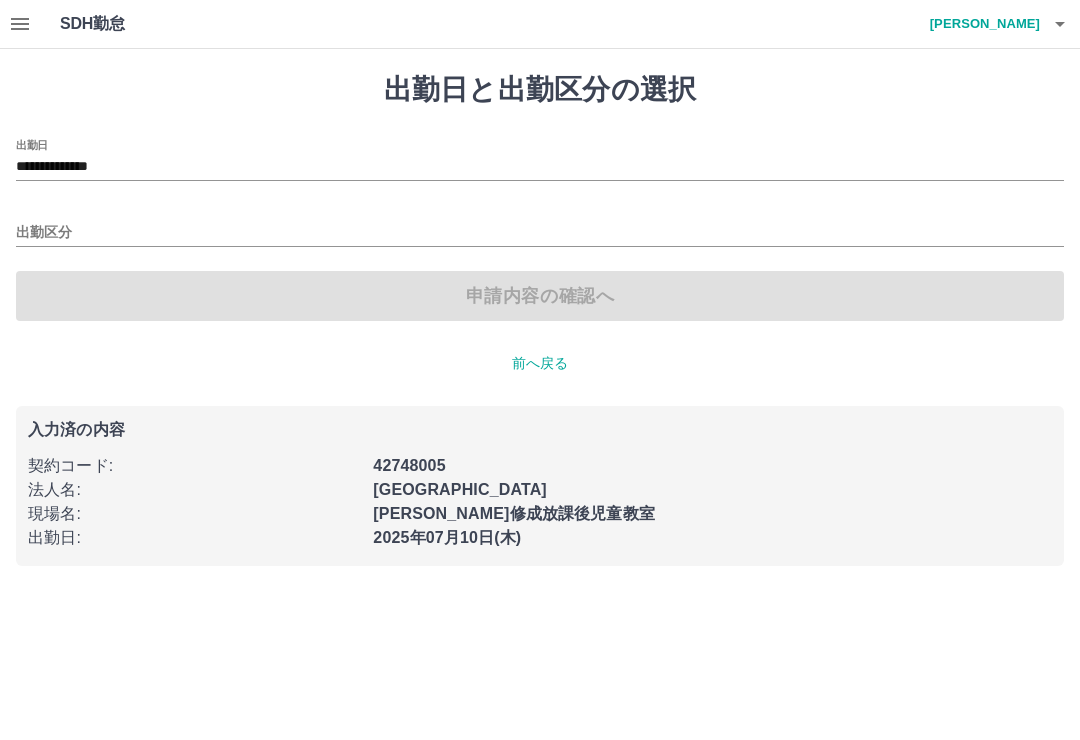 click on "**********" at bounding box center (540, 167) 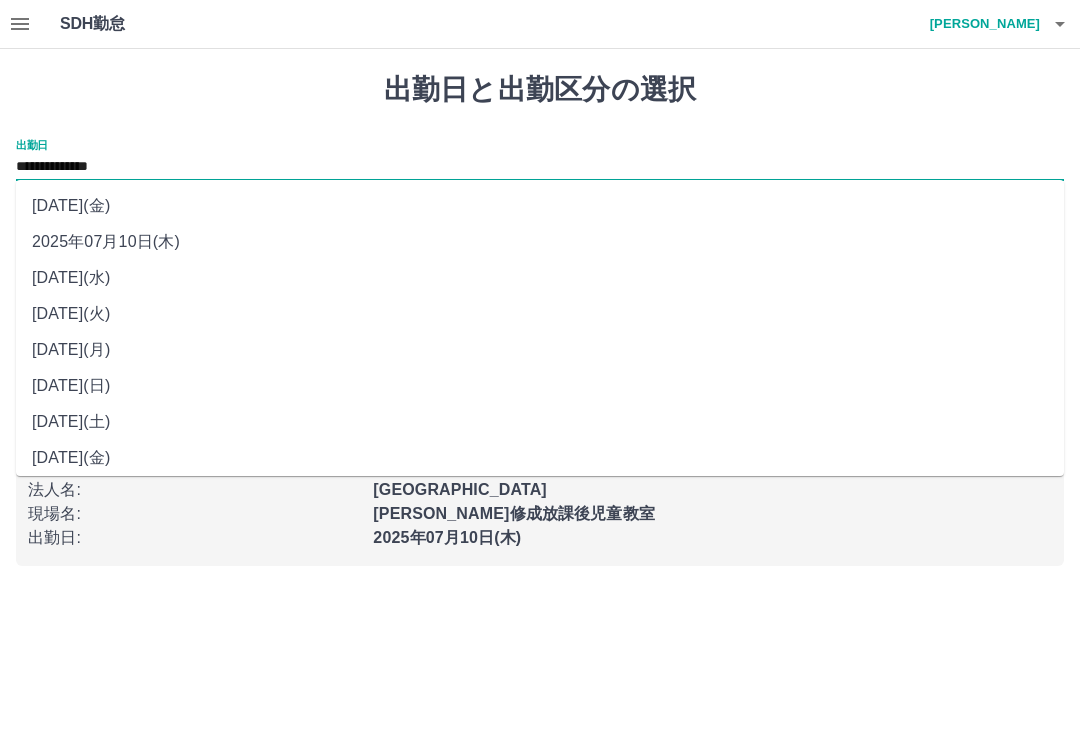 click on "2025年07月09日(水)" at bounding box center (540, 278) 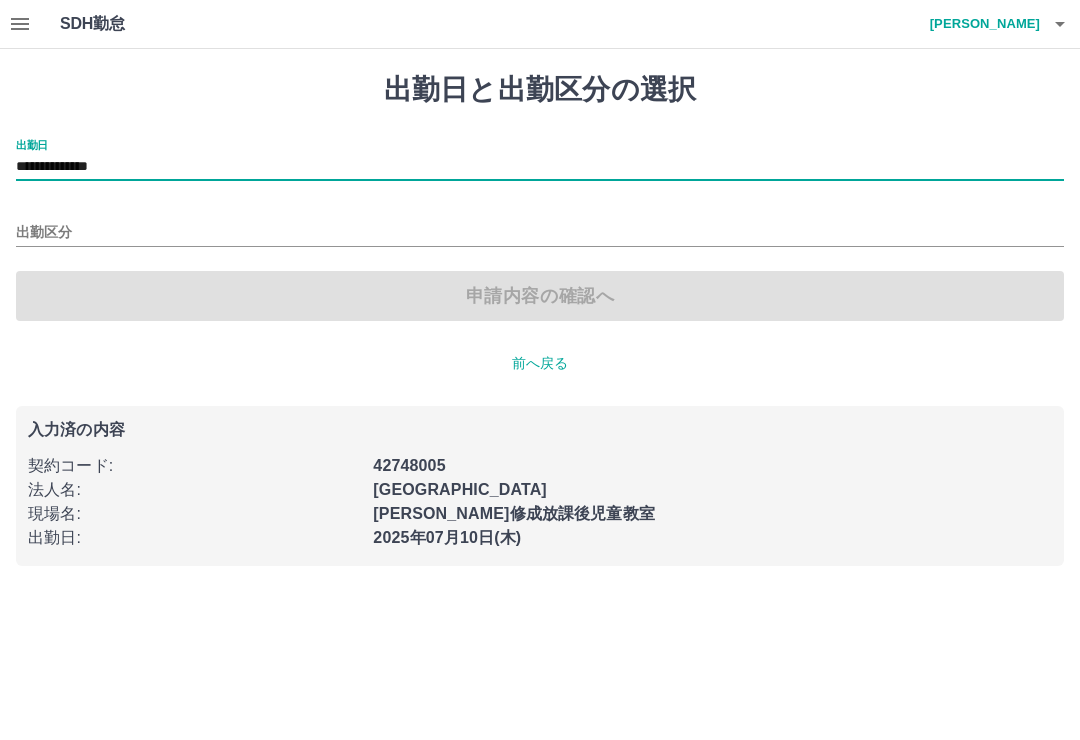 click on "出勤区分" at bounding box center [540, 233] 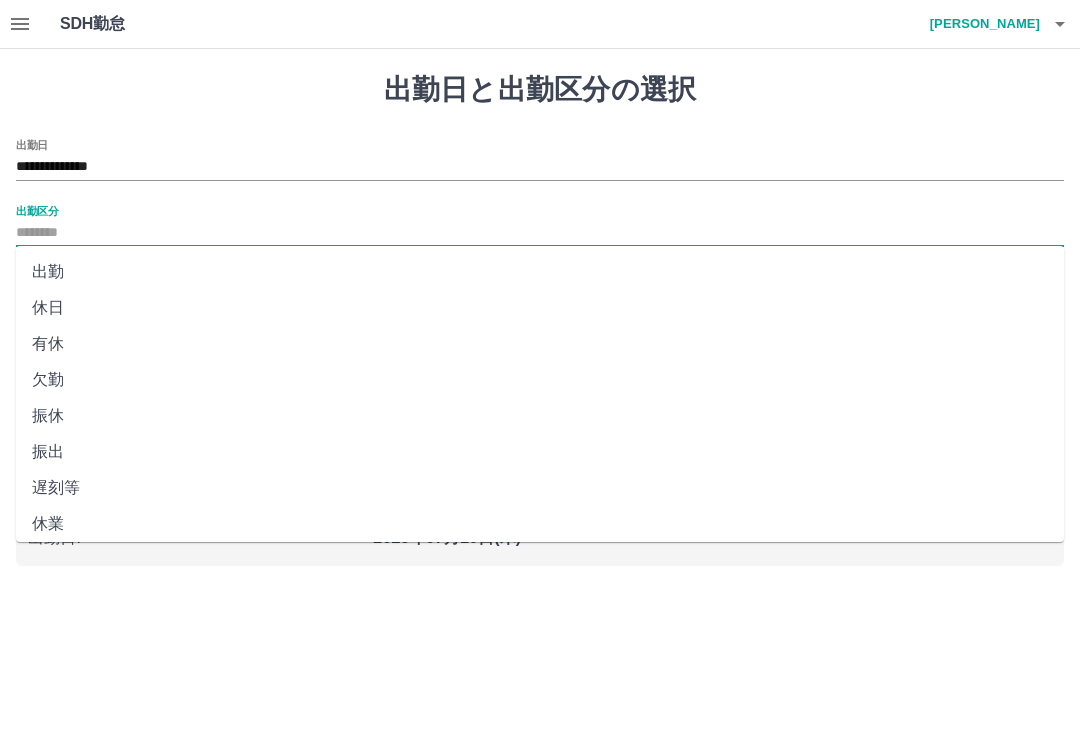 click on "休日" at bounding box center [540, 308] 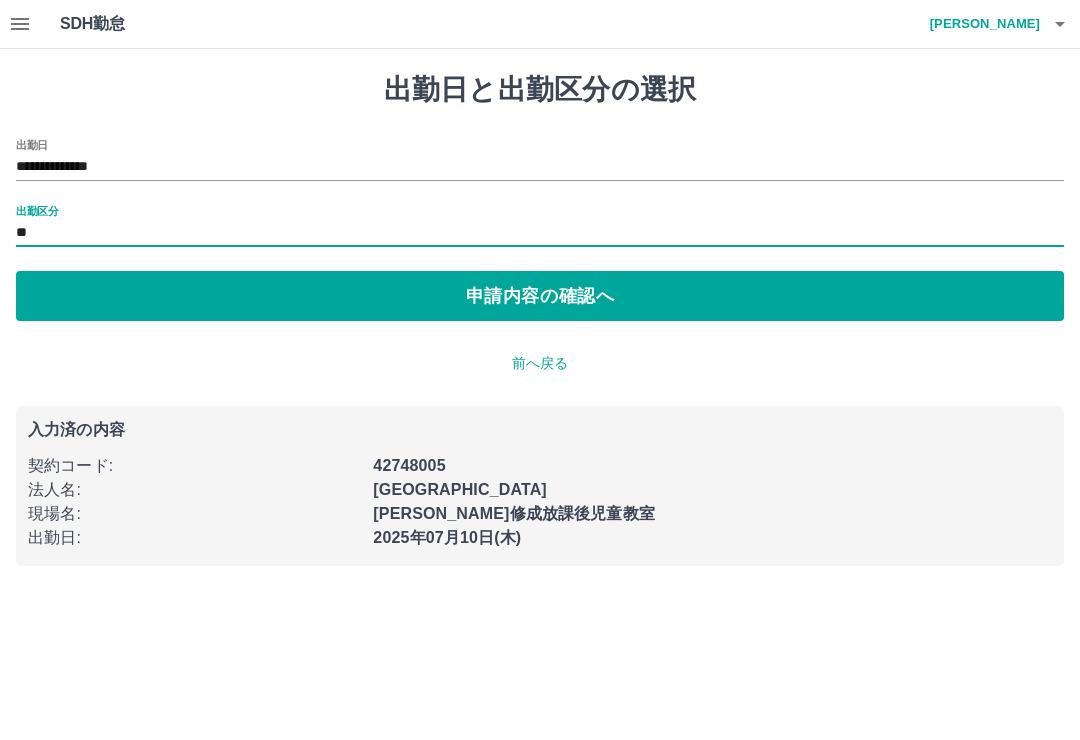 click on "申請内容の確認へ" at bounding box center (540, 296) 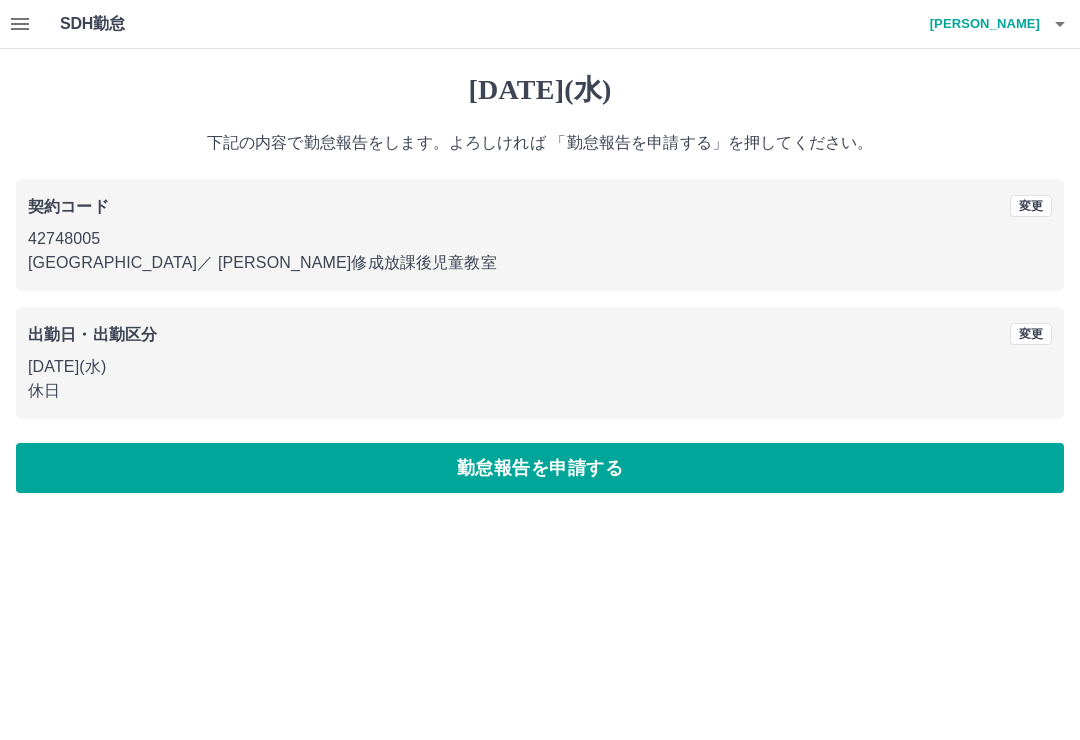 click on "勤怠報告を申請する" at bounding box center (540, 468) 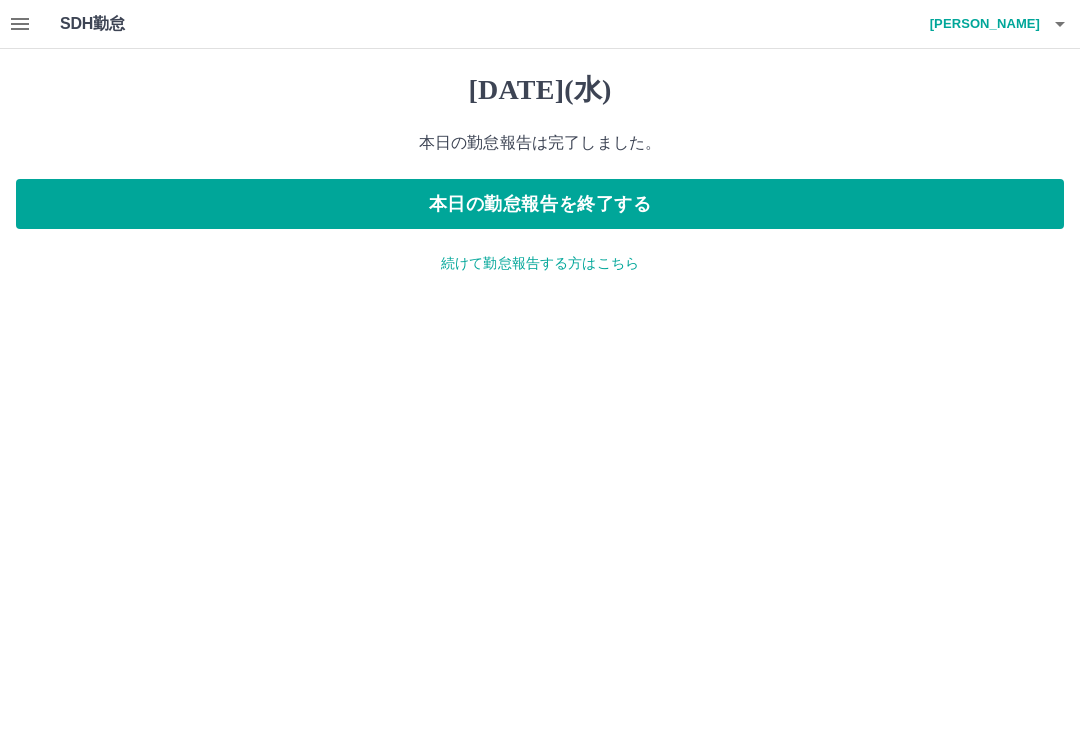click on "続けて勤怠報告する方はこちら" at bounding box center (540, 263) 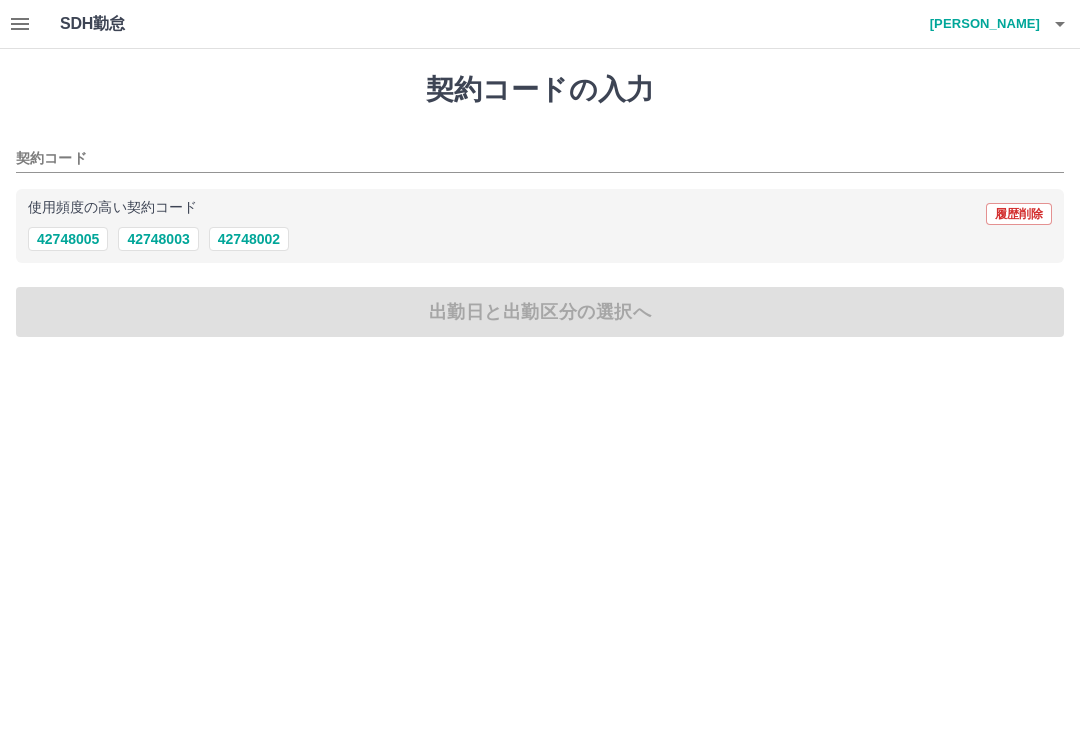 click on "42748005" at bounding box center [68, 239] 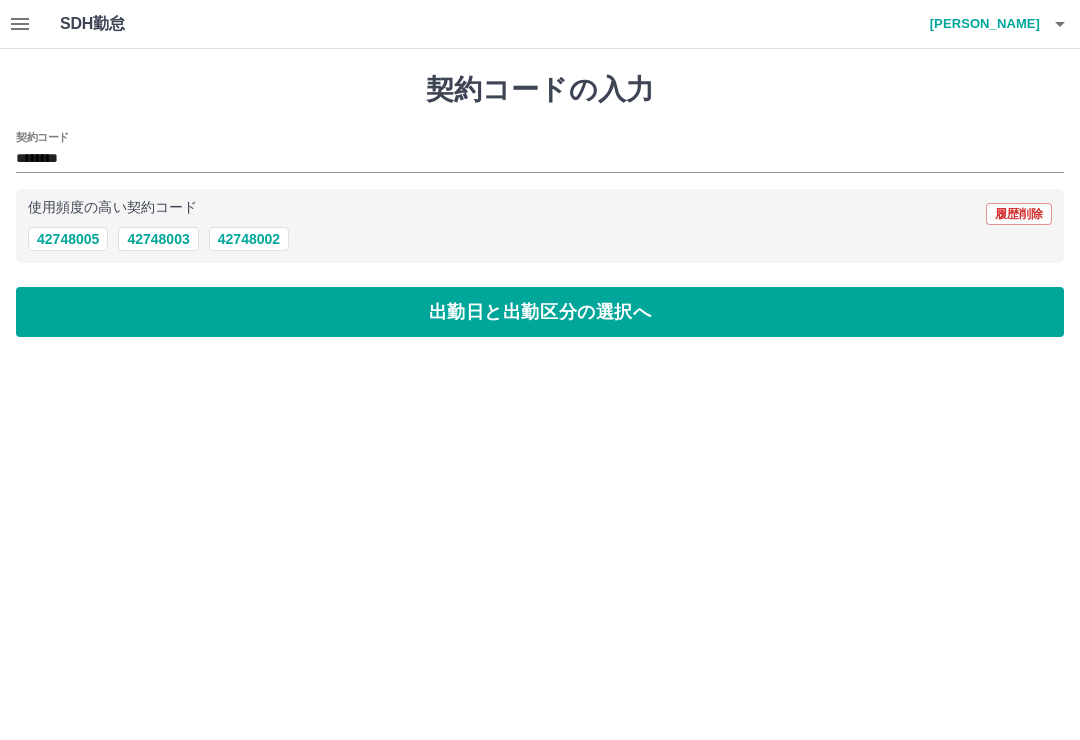 type on "********" 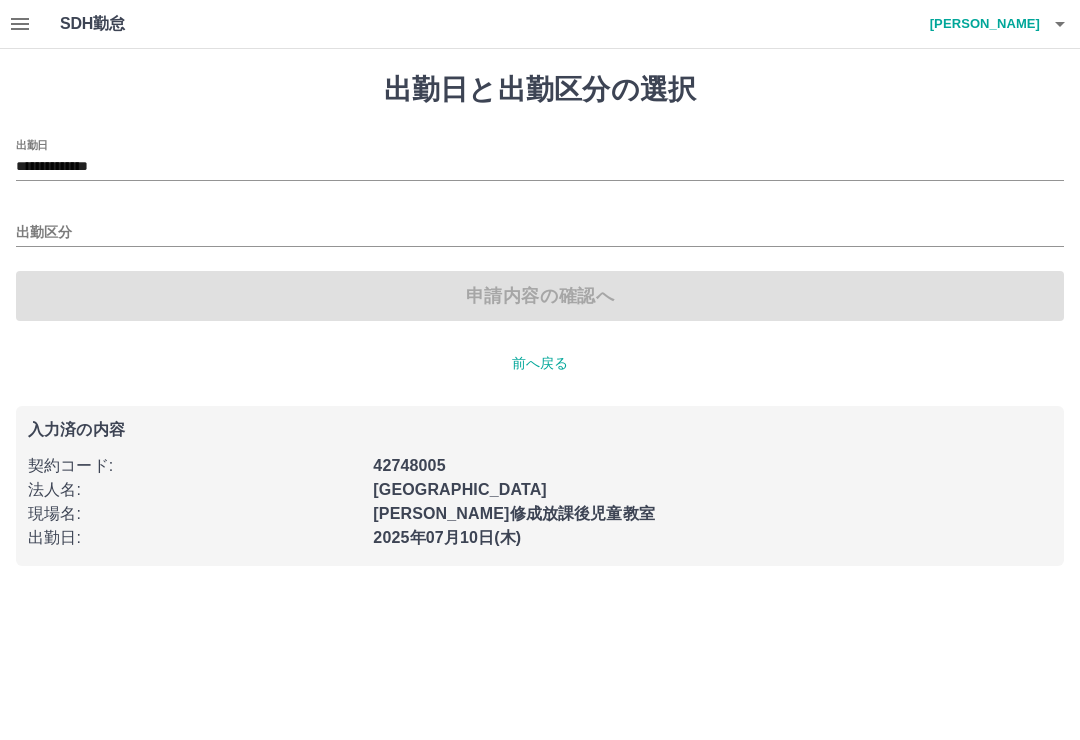 click on "**********" at bounding box center [540, 167] 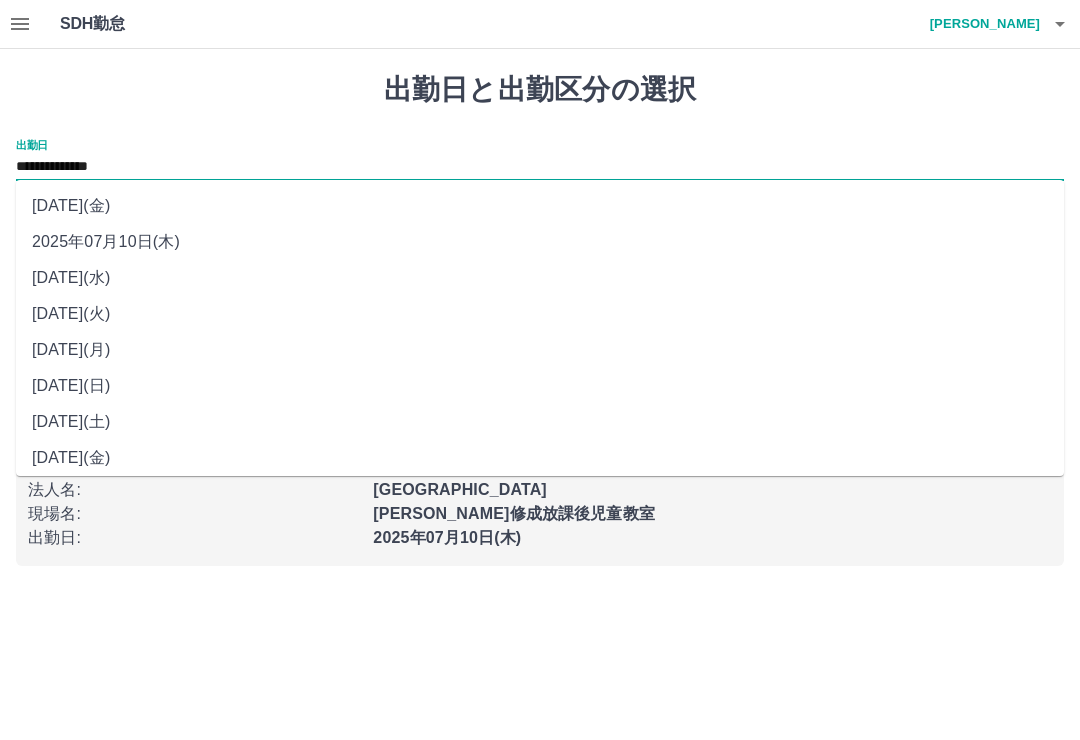 click on "2025年07月08日(火)" at bounding box center [540, 314] 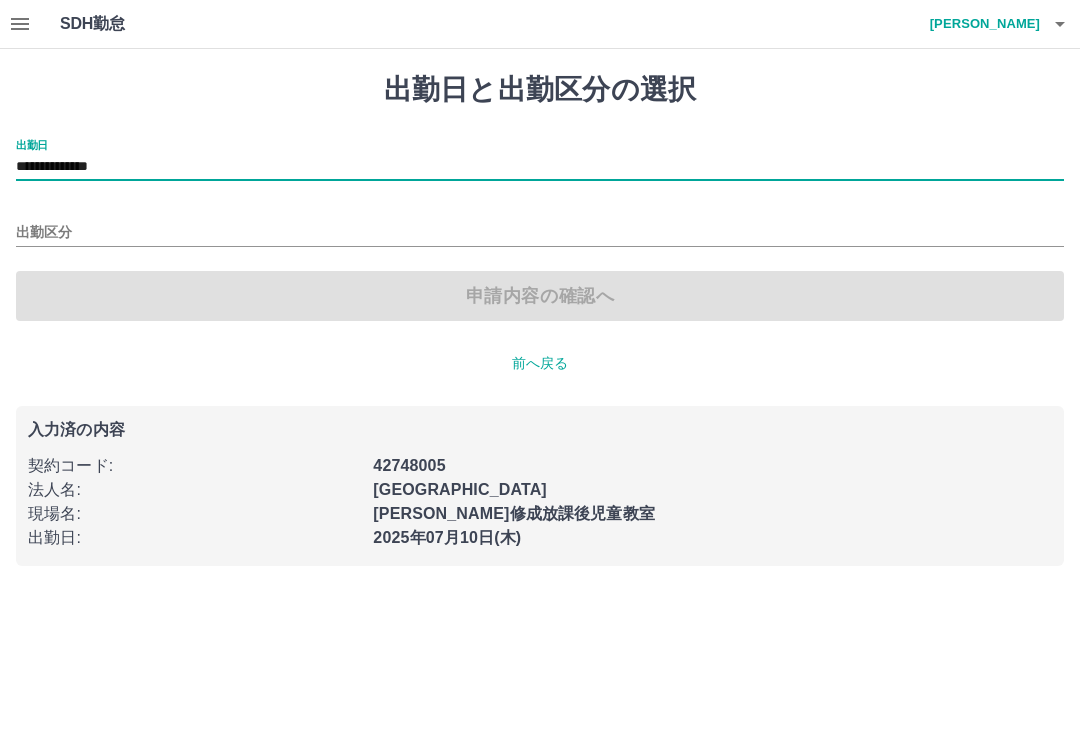 click on "出勤区分" at bounding box center [540, 233] 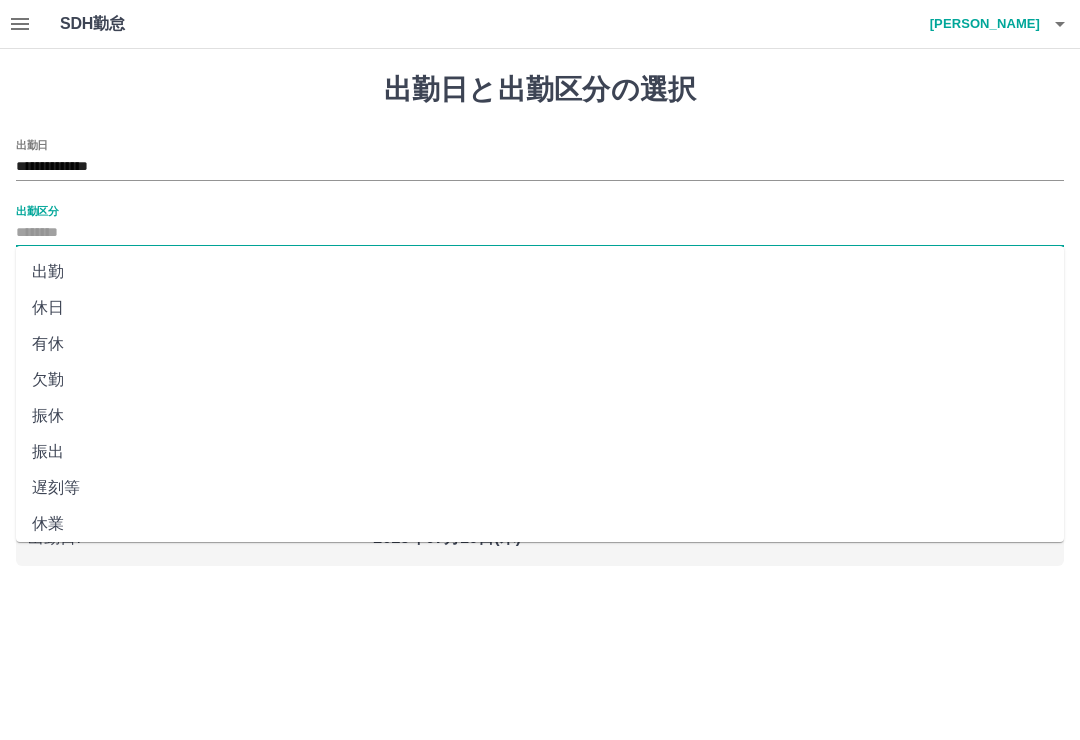 click on "休日" at bounding box center (540, 308) 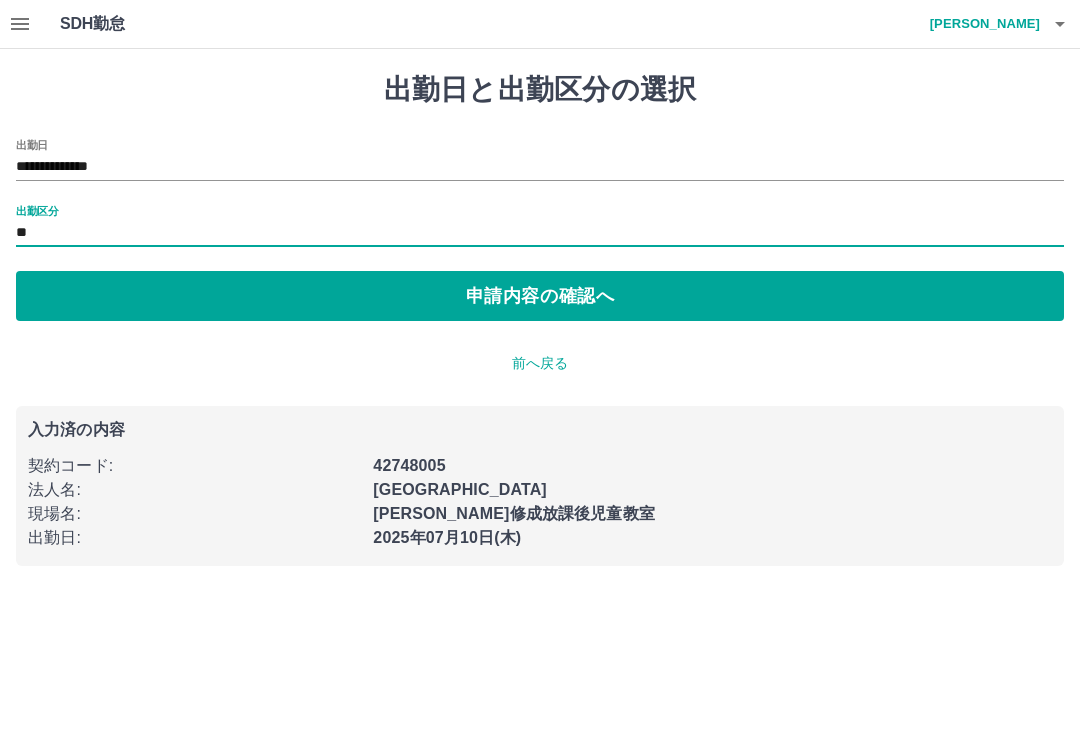 click on "申請内容の確認へ" at bounding box center [540, 296] 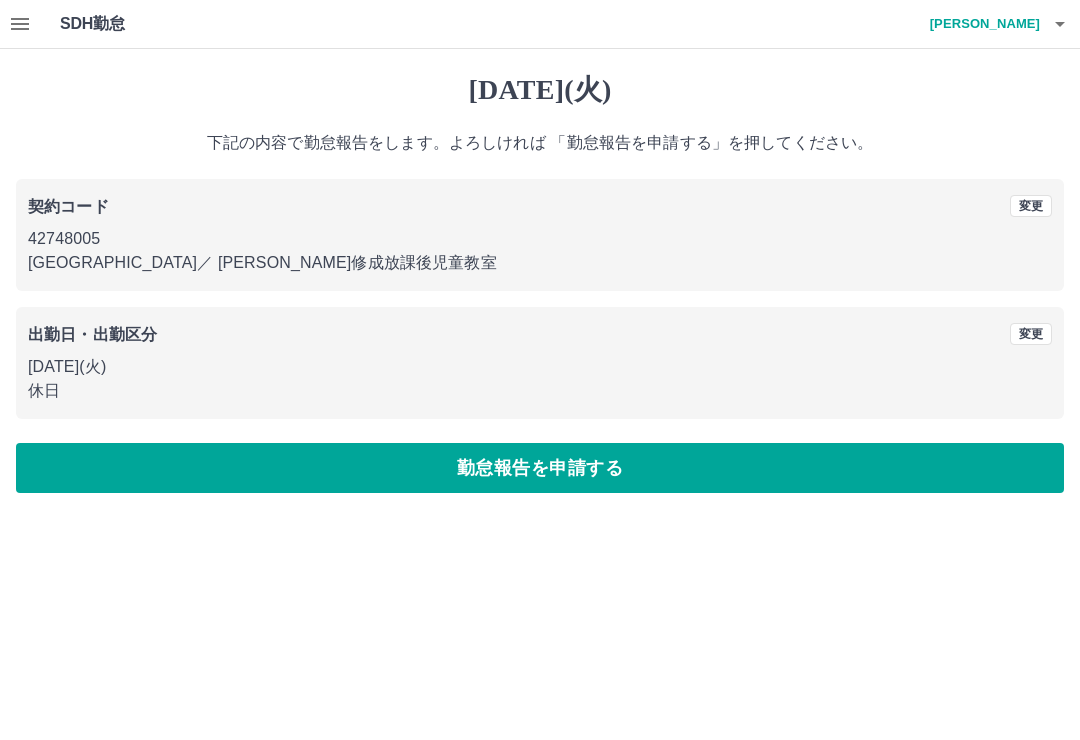 click on "2025年07月08日(火) 下記の内容で勤怠報告をします。よろしければ 「勤怠報告を申請する」を押してください。 契約コード 変更 42748005 岩国市  ／   周東修成放課後児童教室 出勤日・出勤区分 変更 2025年07月08日(火) 休日 勤怠報告を申請する" at bounding box center [540, 283] 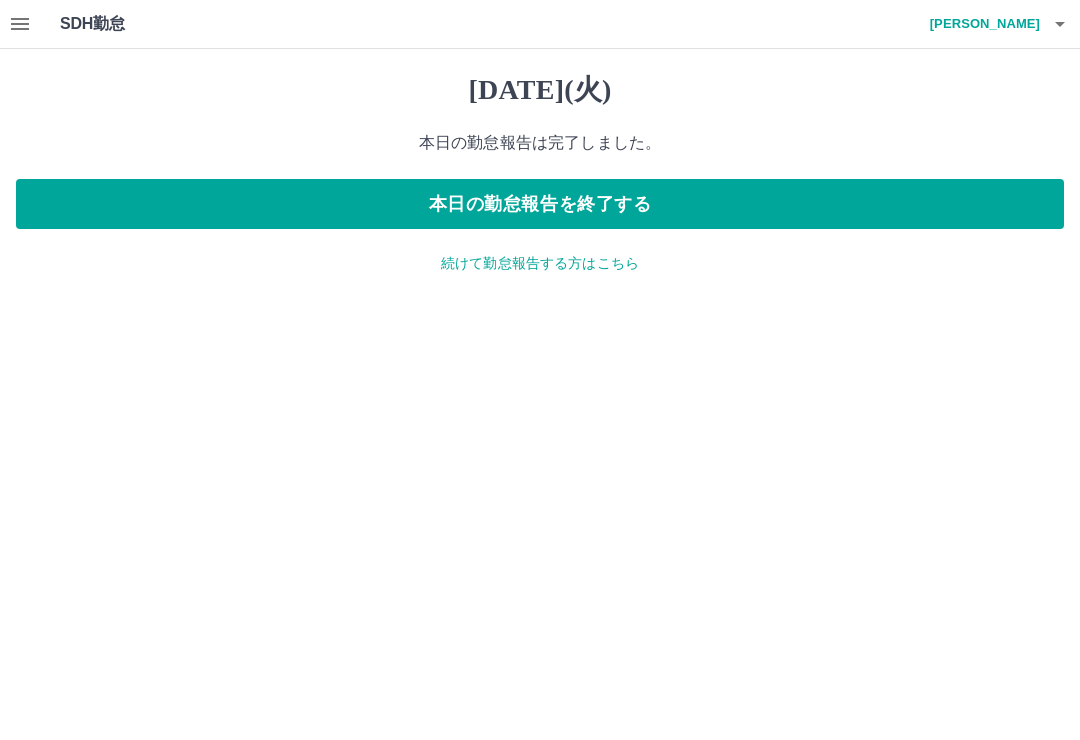 click 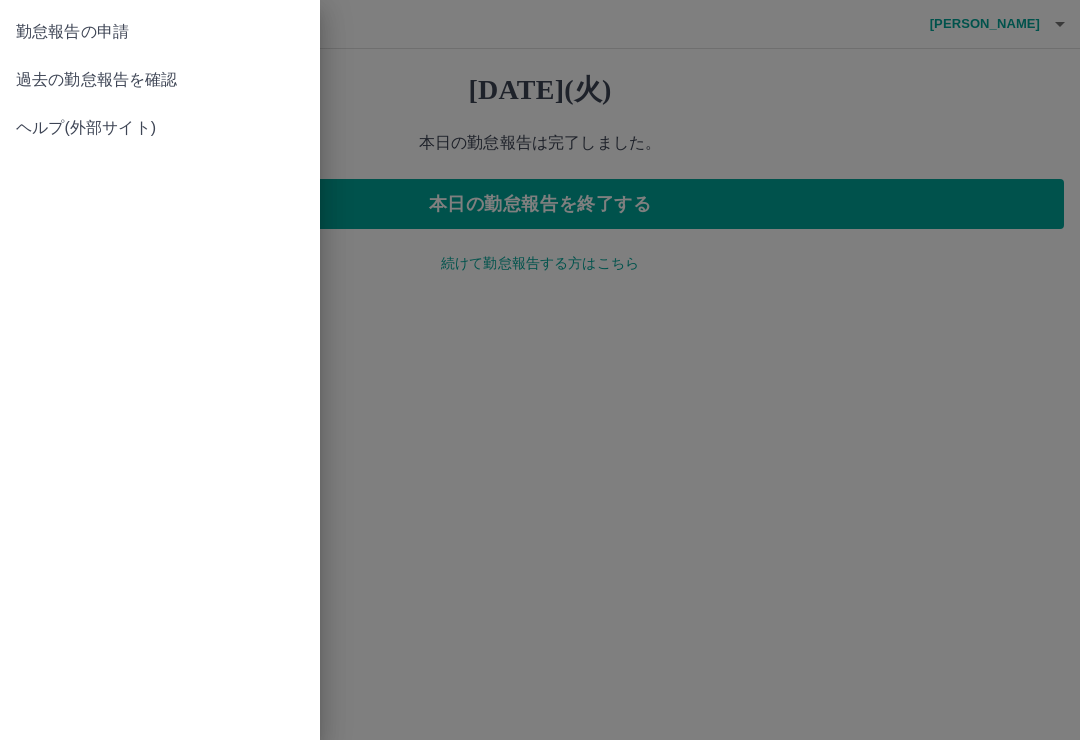 click on "過去の勤怠報告を確認" at bounding box center [160, 80] 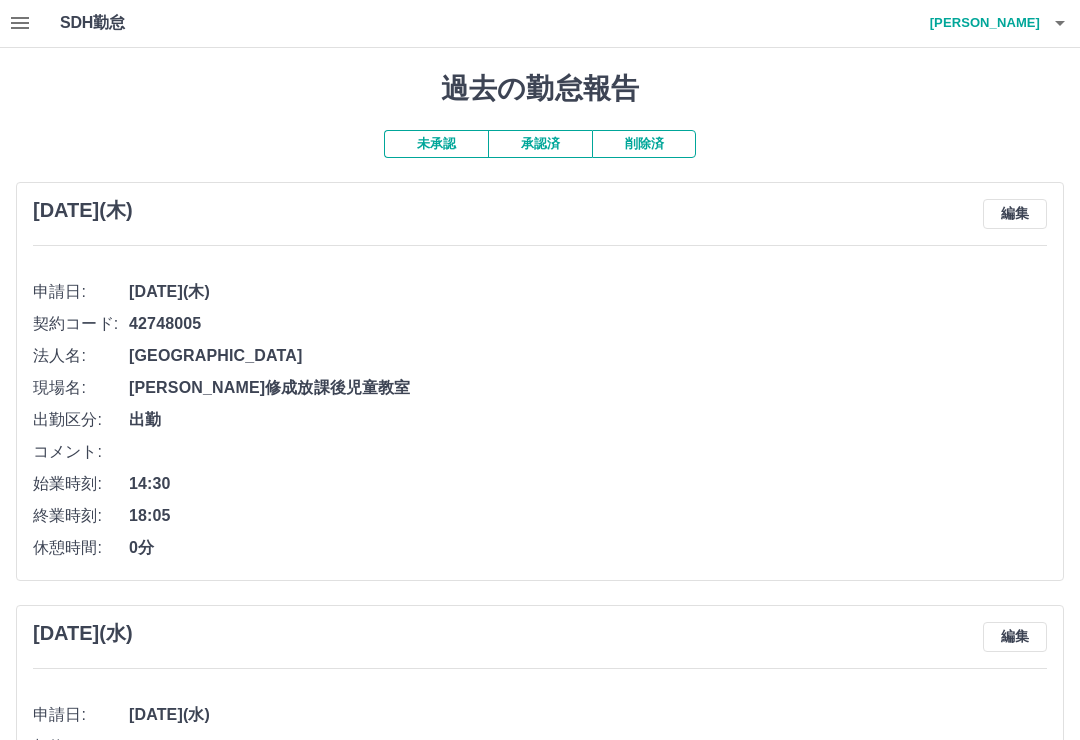 scroll, scrollTop: 0, scrollLeft: 0, axis: both 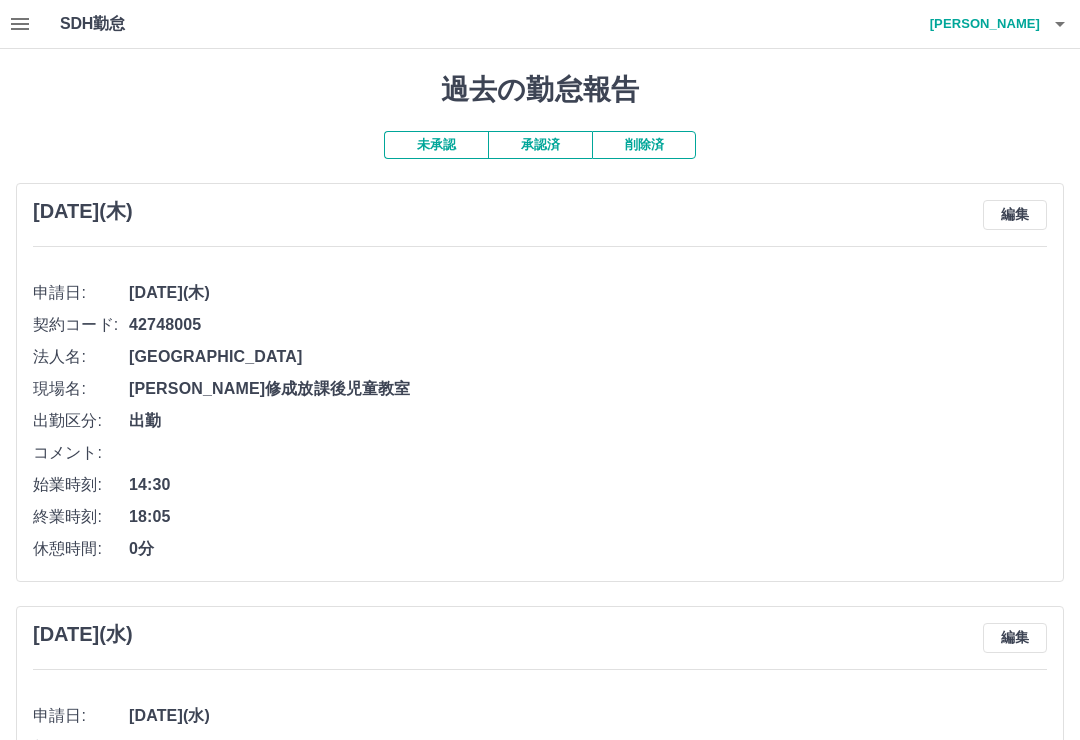 click on "承認済" at bounding box center (540, 145) 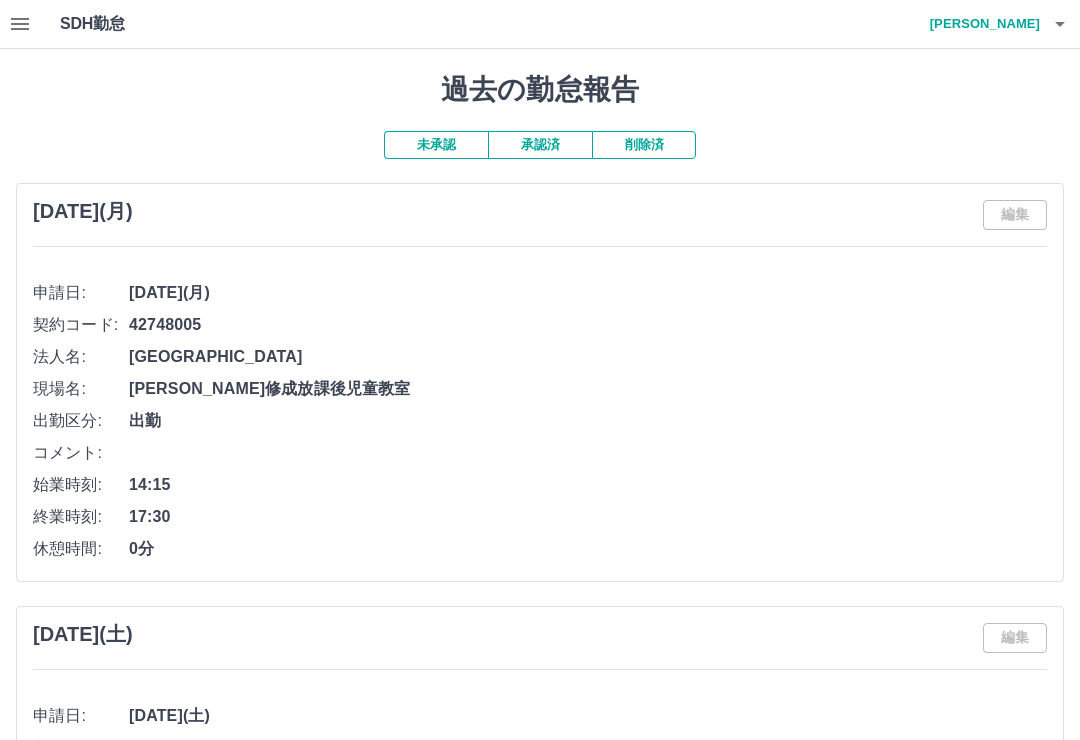 click 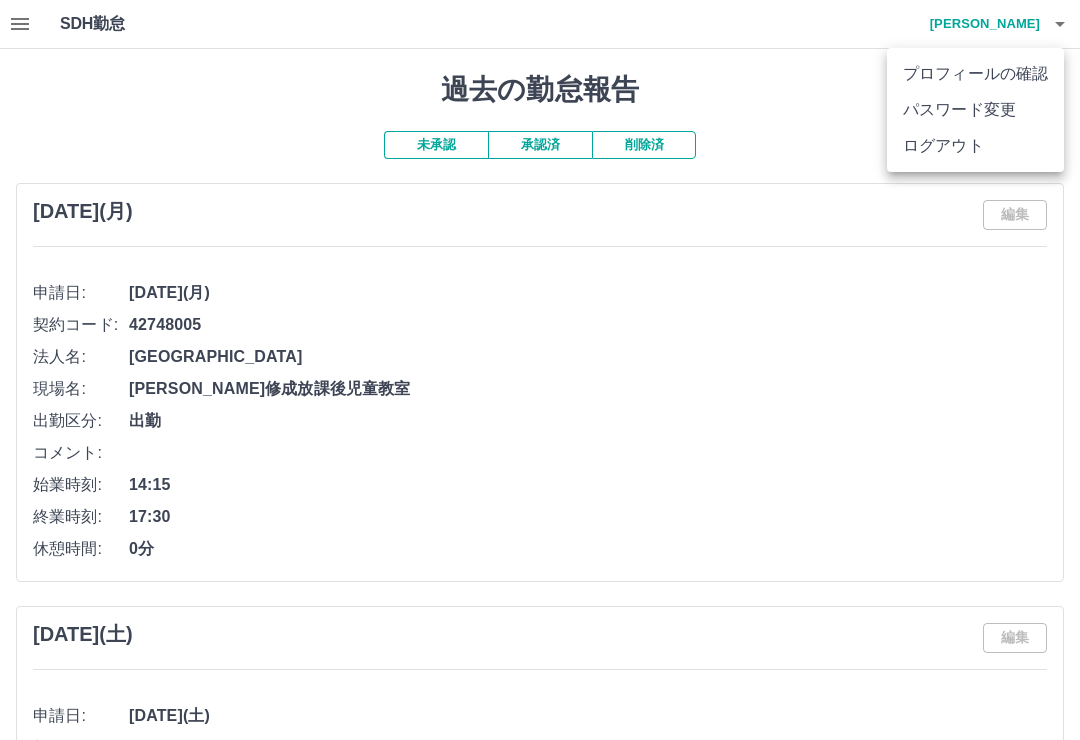 click on "ログアウト" at bounding box center [975, 146] 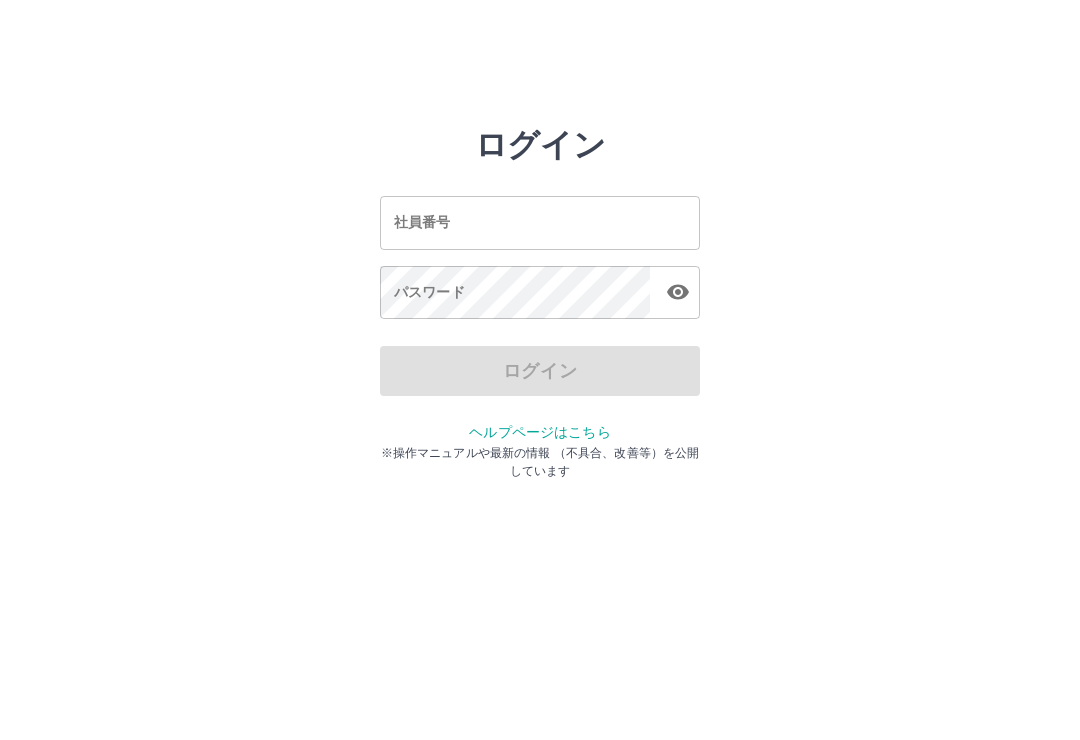 scroll, scrollTop: 0, scrollLeft: 0, axis: both 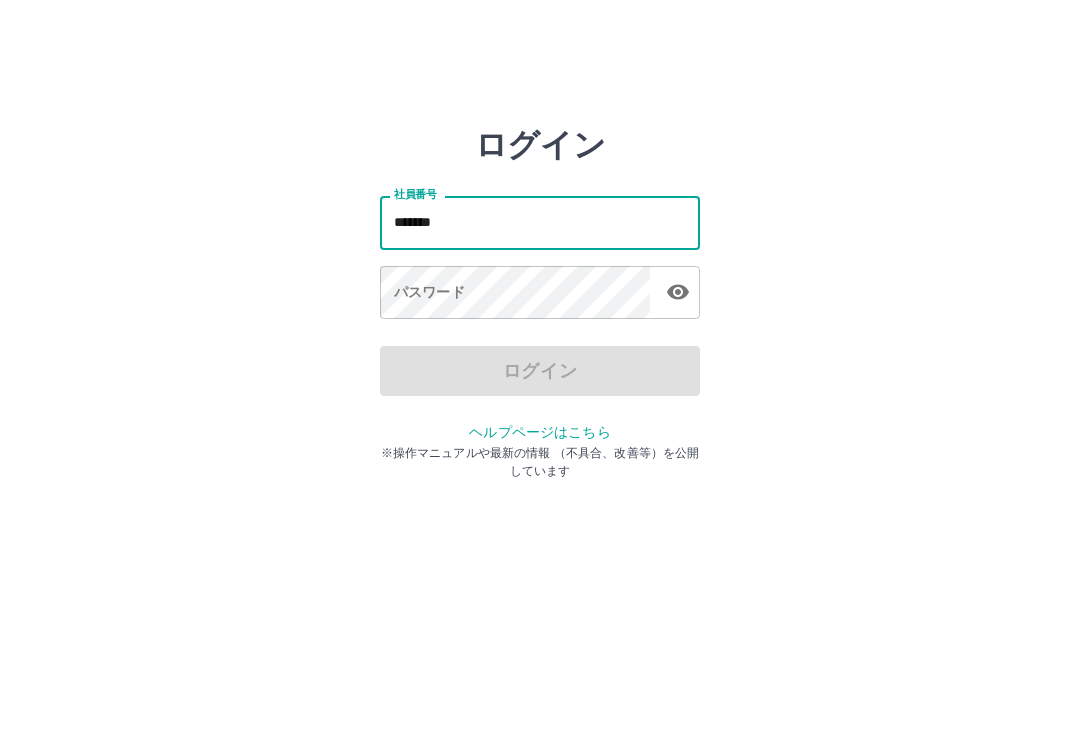 type on "*******" 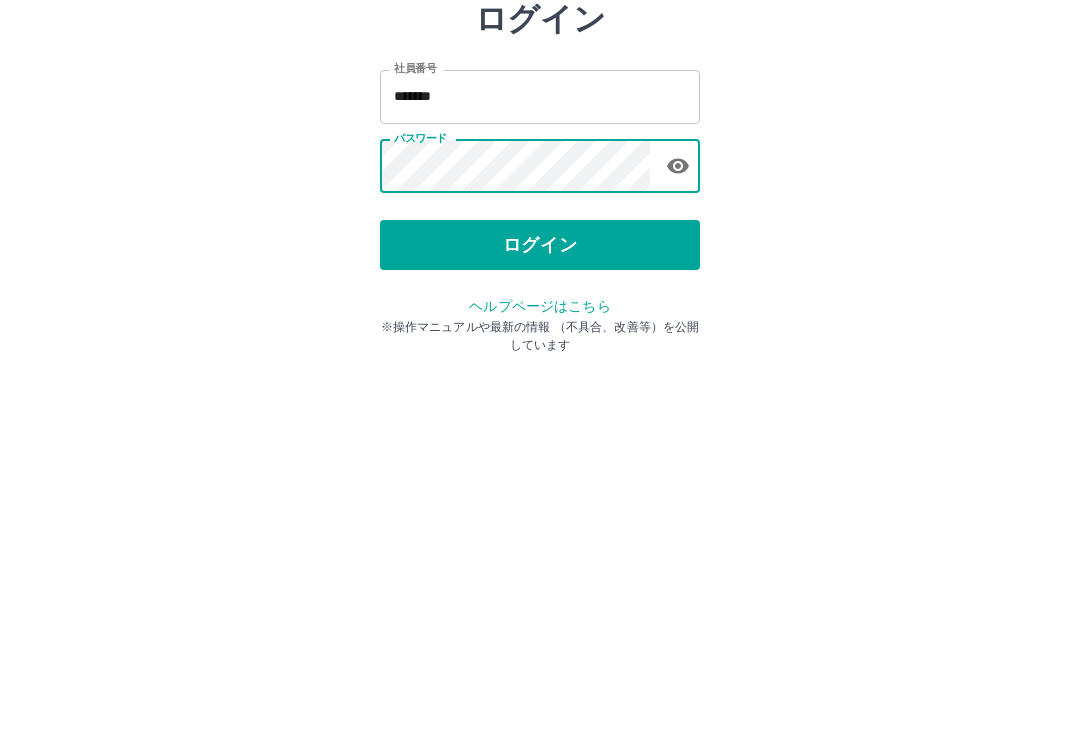 click on "ログイン" at bounding box center (540, 371) 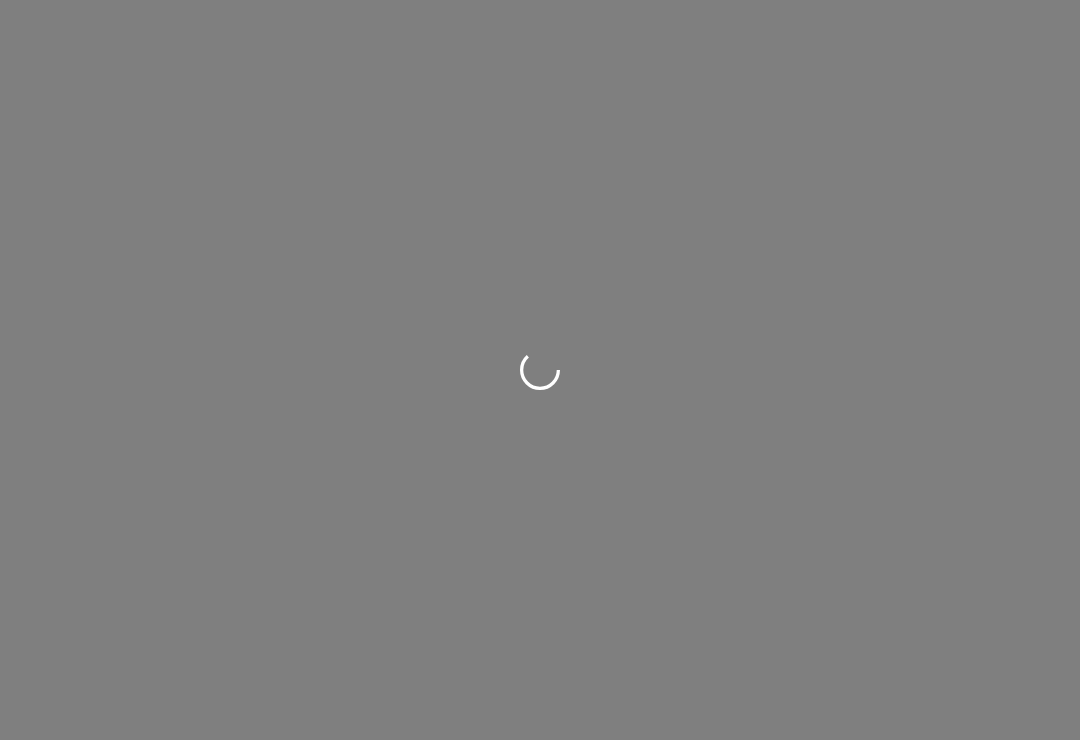 scroll, scrollTop: 0, scrollLeft: 0, axis: both 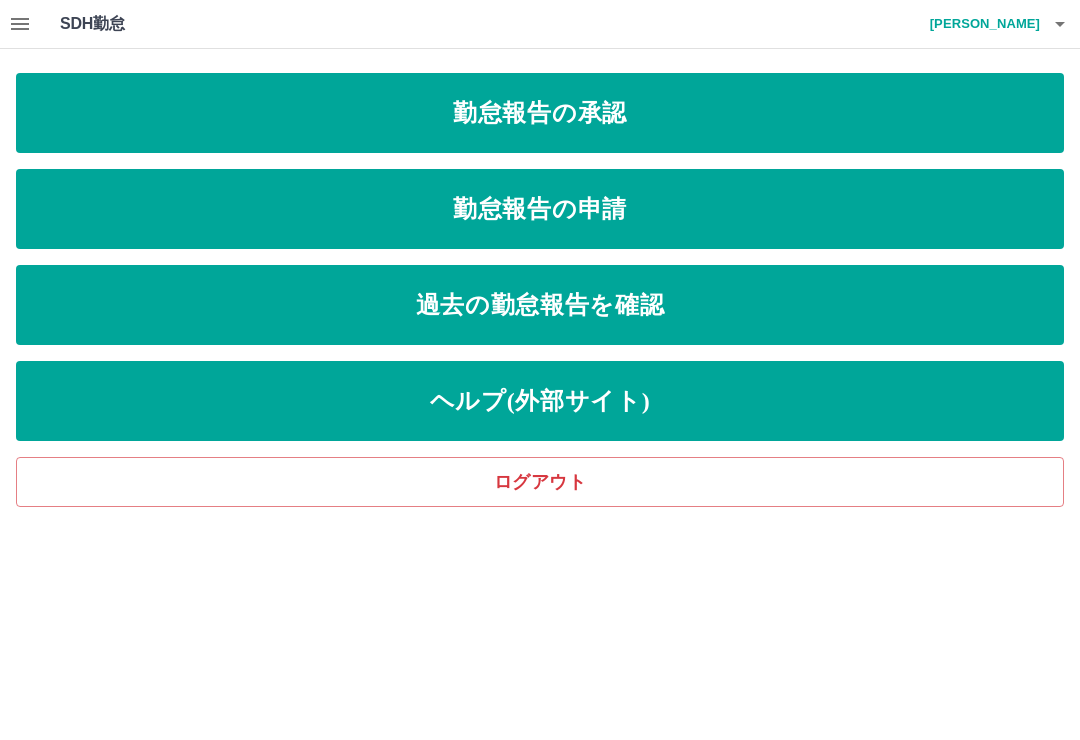 click on "勤怠報告の承認" at bounding box center (540, 113) 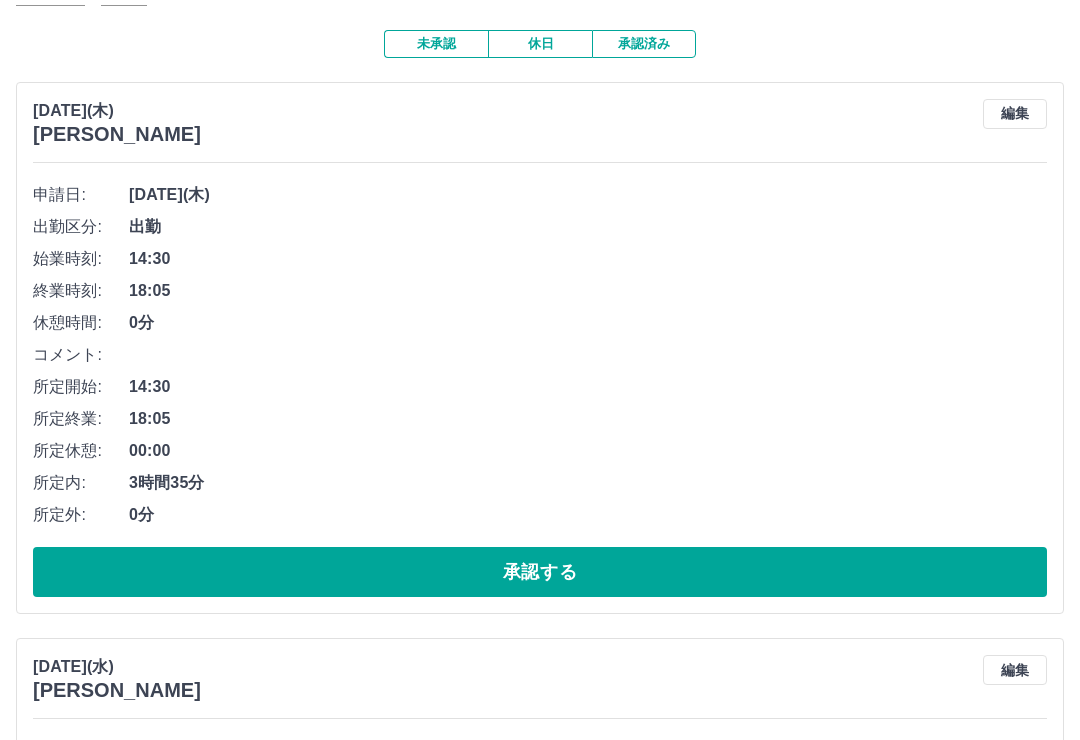 scroll, scrollTop: 154, scrollLeft: 0, axis: vertical 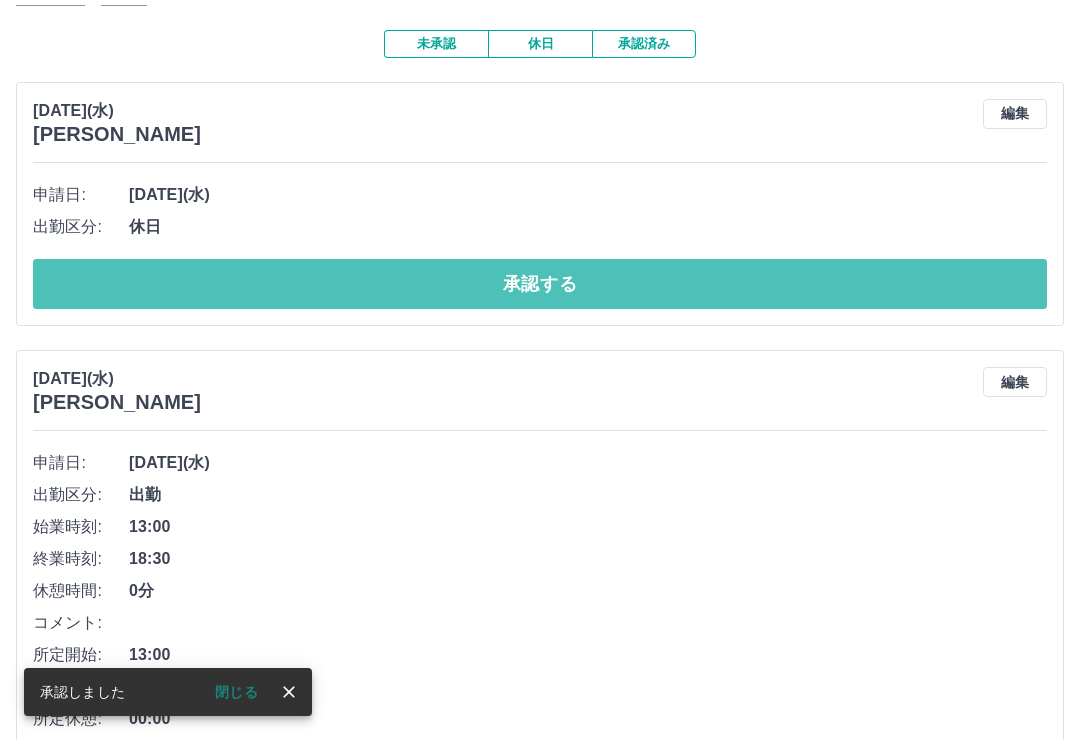 click on "承認する" at bounding box center (540, 284) 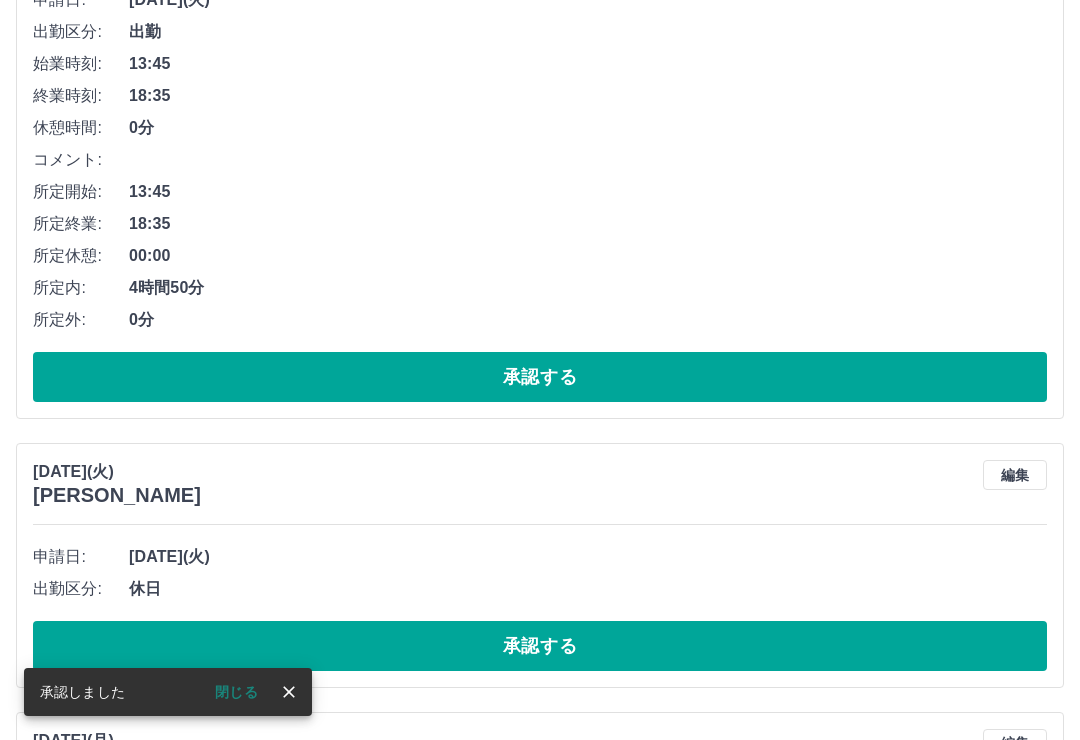 scroll, scrollTop: 904, scrollLeft: 0, axis: vertical 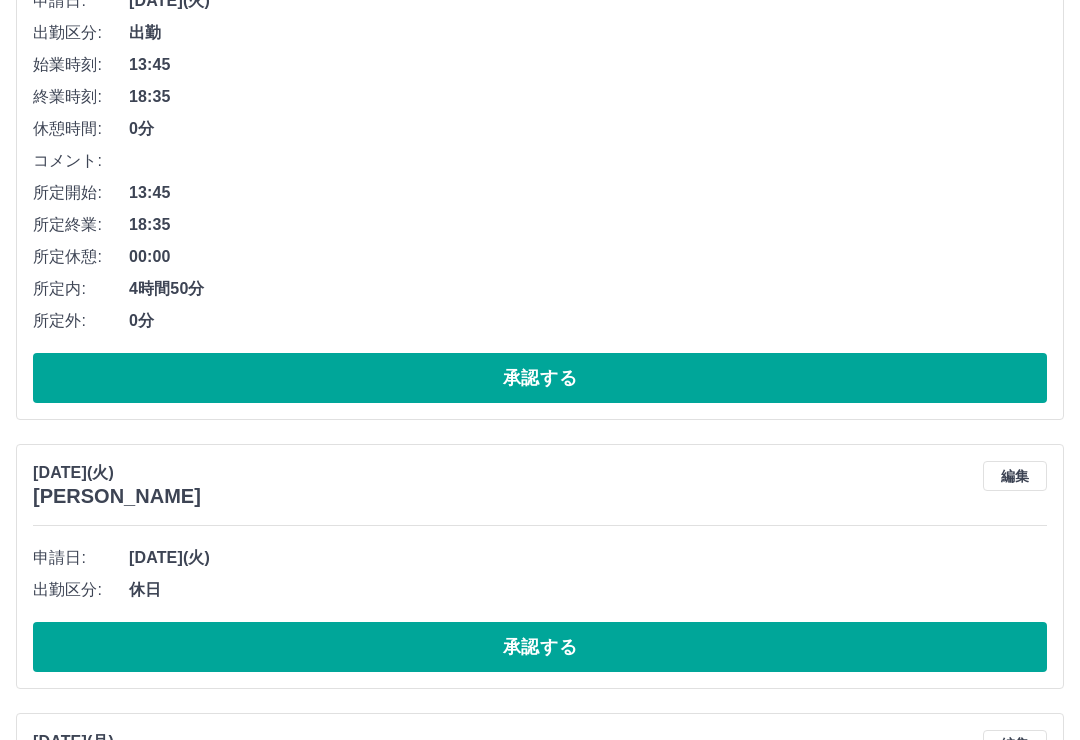 click on "承認する" at bounding box center (540, 647) 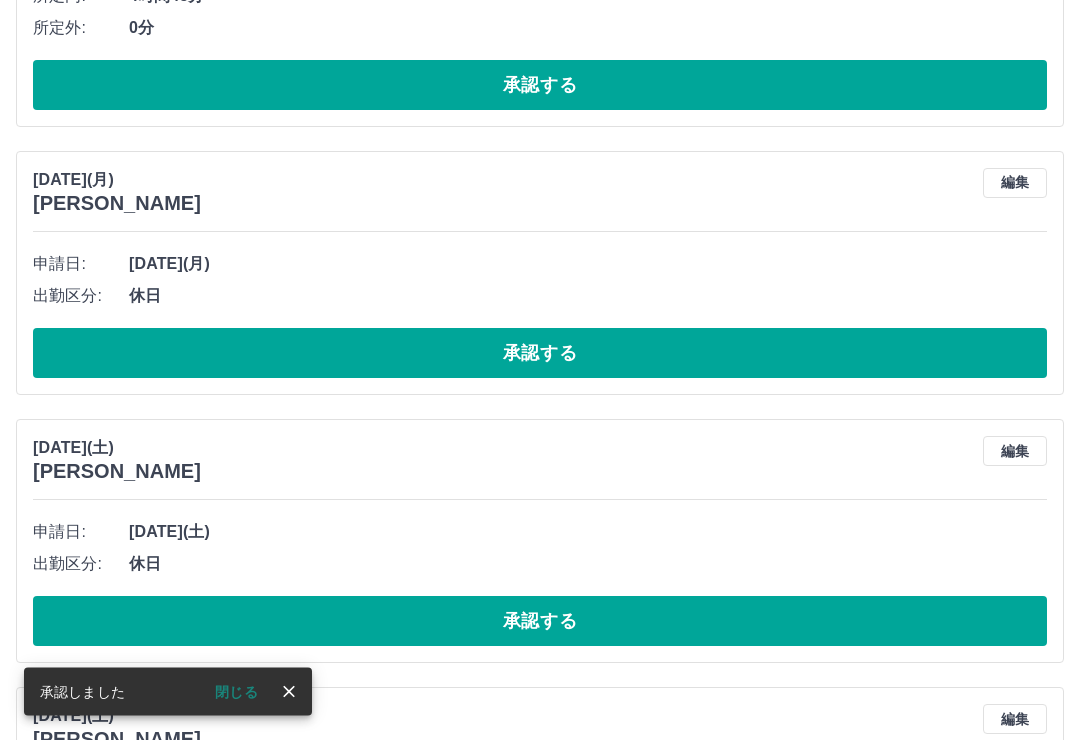 scroll, scrollTop: 1748, scrollLeft: 0, axis: vertical 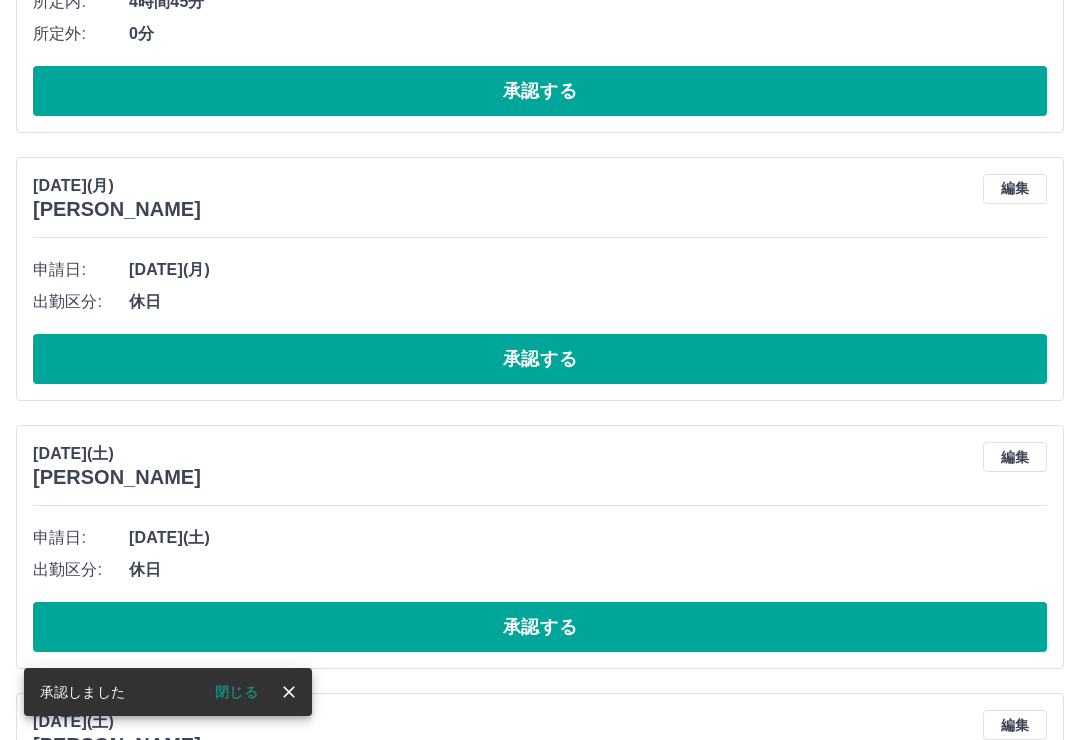 click on "承認する" at bounding box center [540, 359] 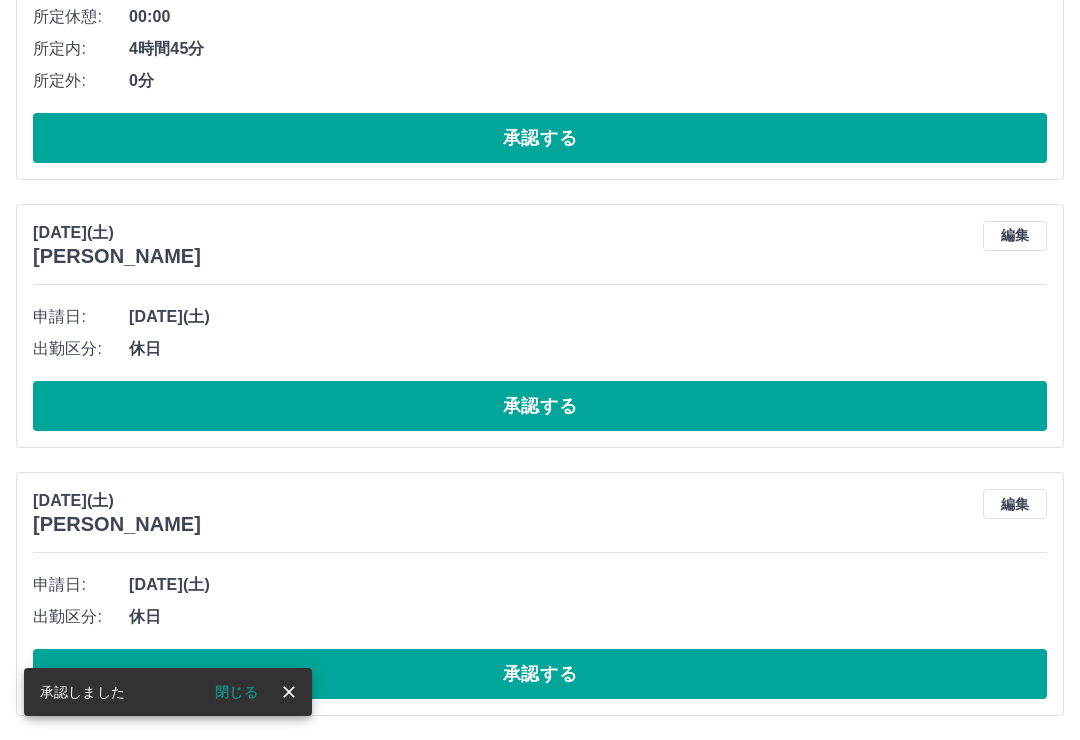 scroll, scrollTop: 1700, scrollLeft: 0, axis: vertical 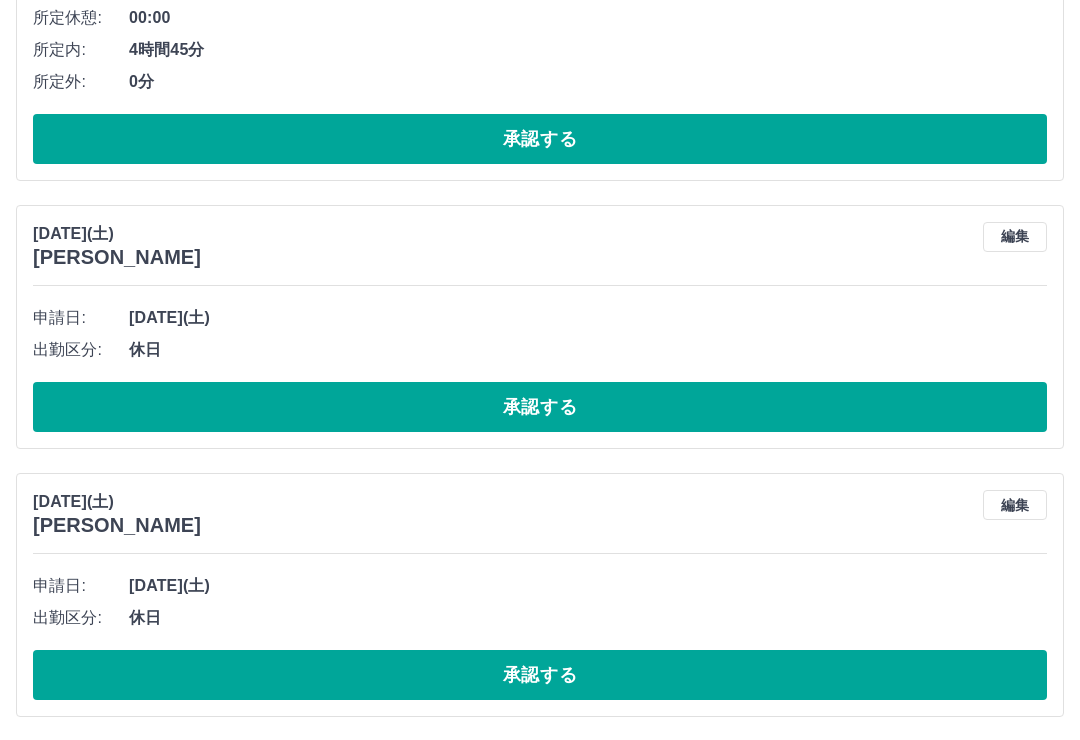 click on "承認する" at bounding box center (540, 407) 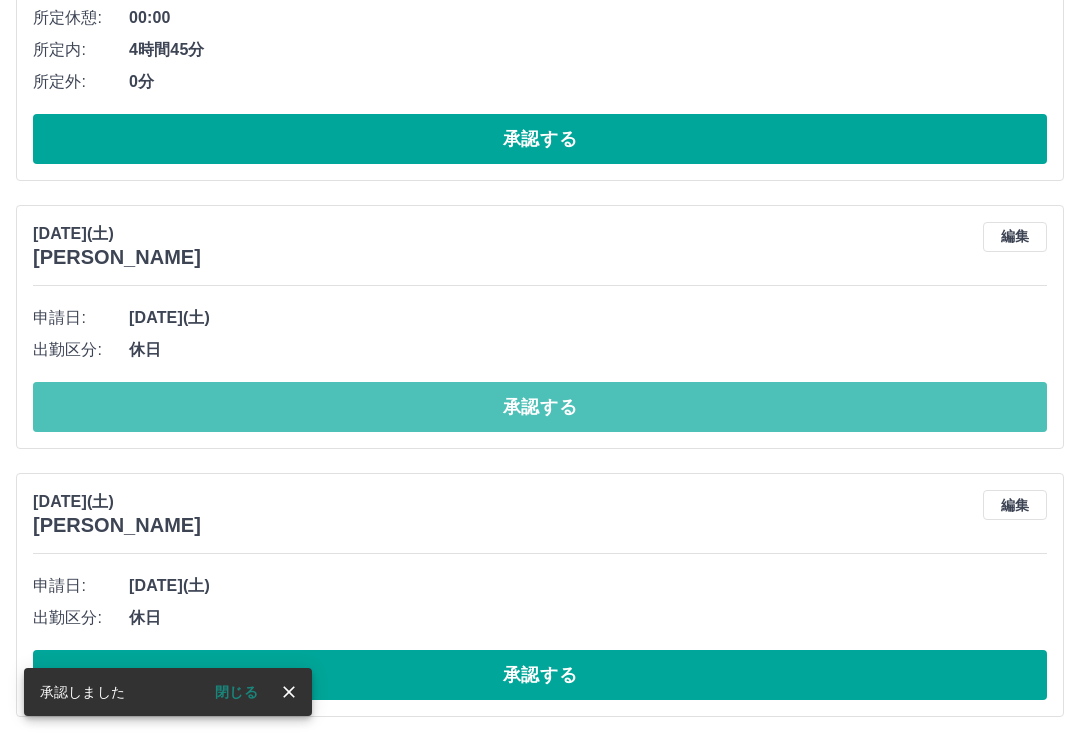 click on "承認する" at bounding box center (540, 407) 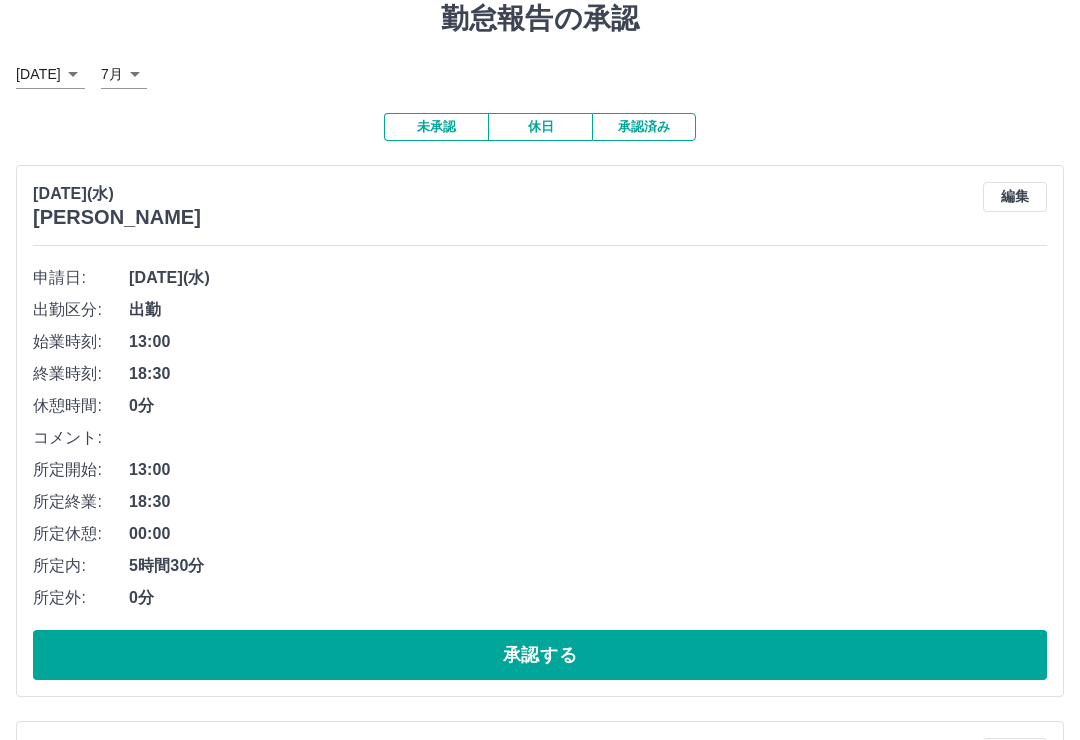 scroll, scrollTop: 0, scrollLeft: 0, axis: both 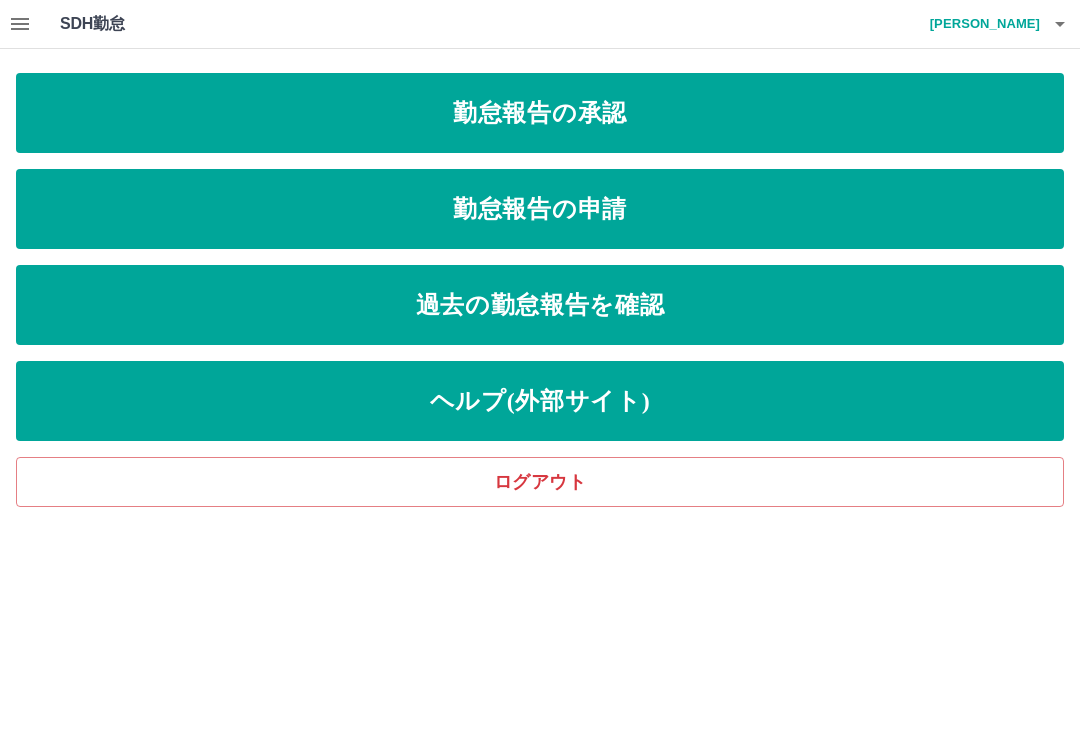 click on "勤怠報告の申請" at bounding box center [540, 209] 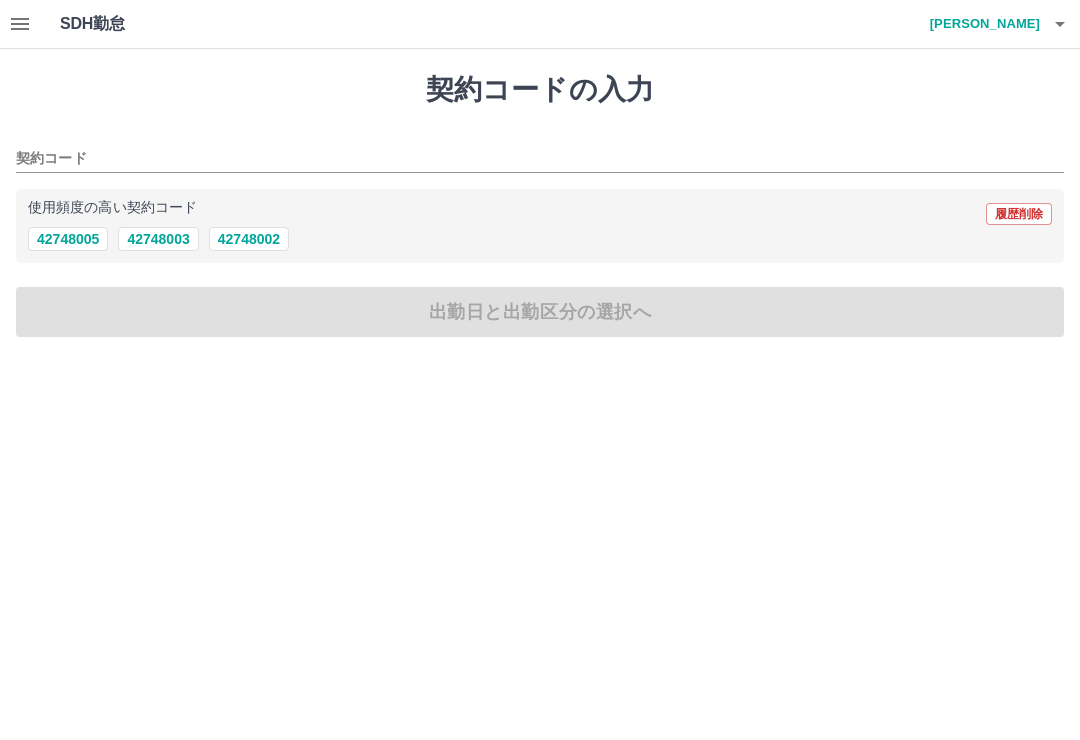 click on "42748005" at bounding box center (68, 239) 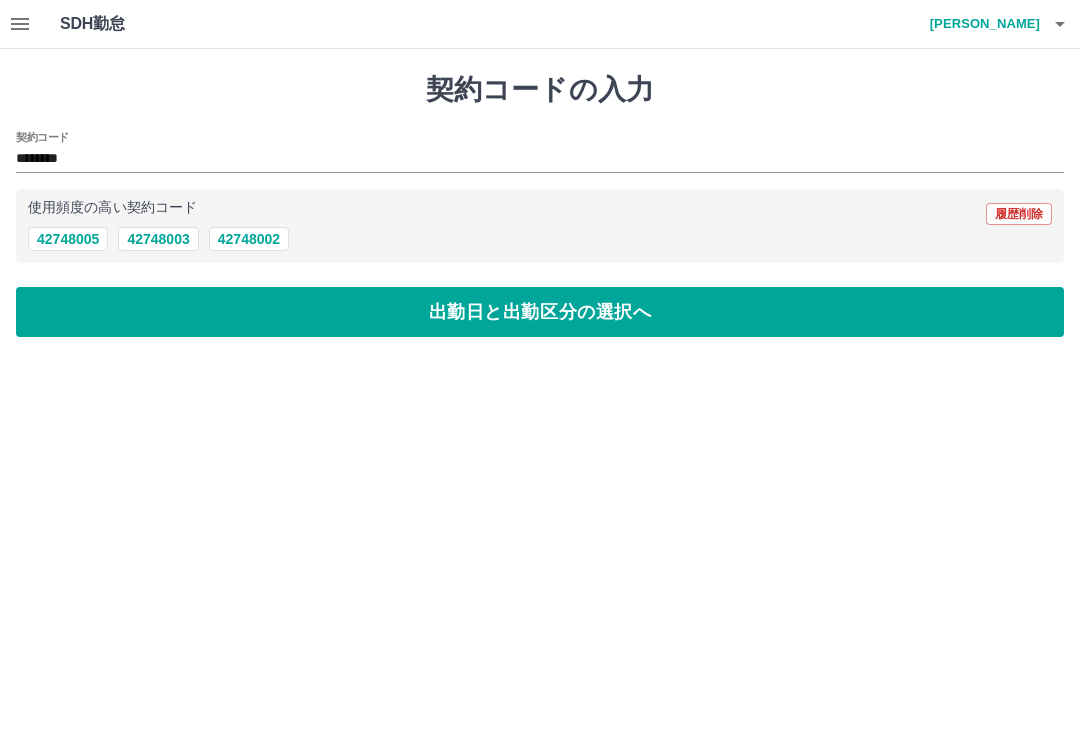 click on "出勤日と出勤区分の選択へ" at bounding box center (540, 312) 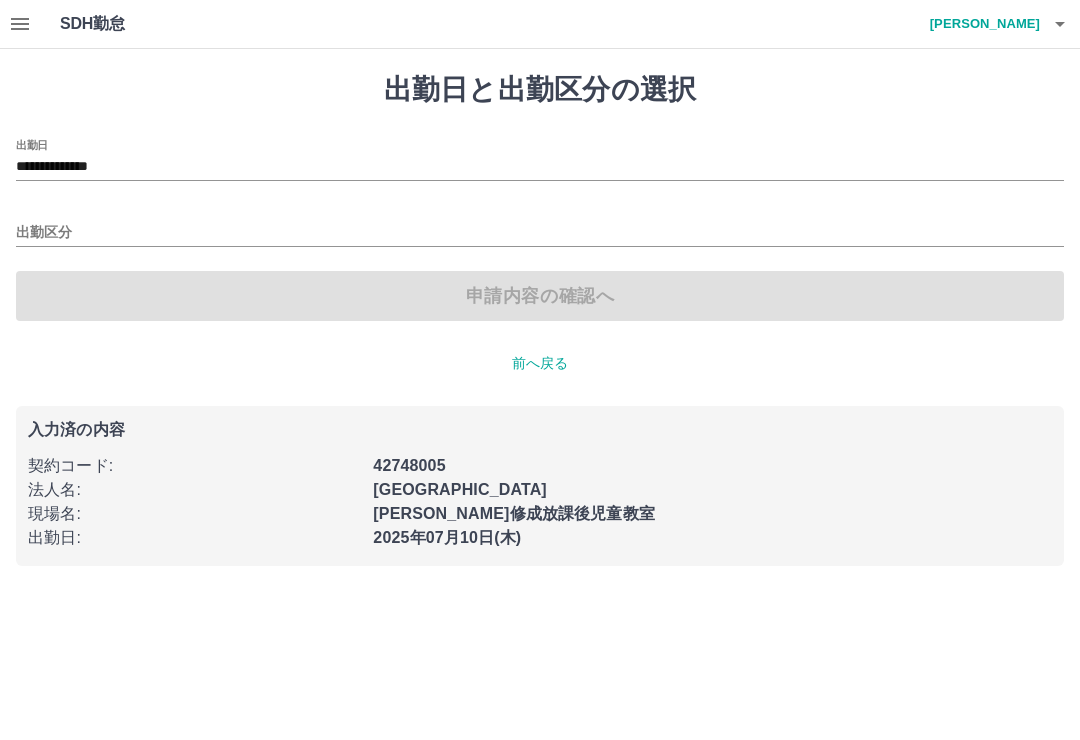 click on "出勤区分" at bounding box center (540, 233) 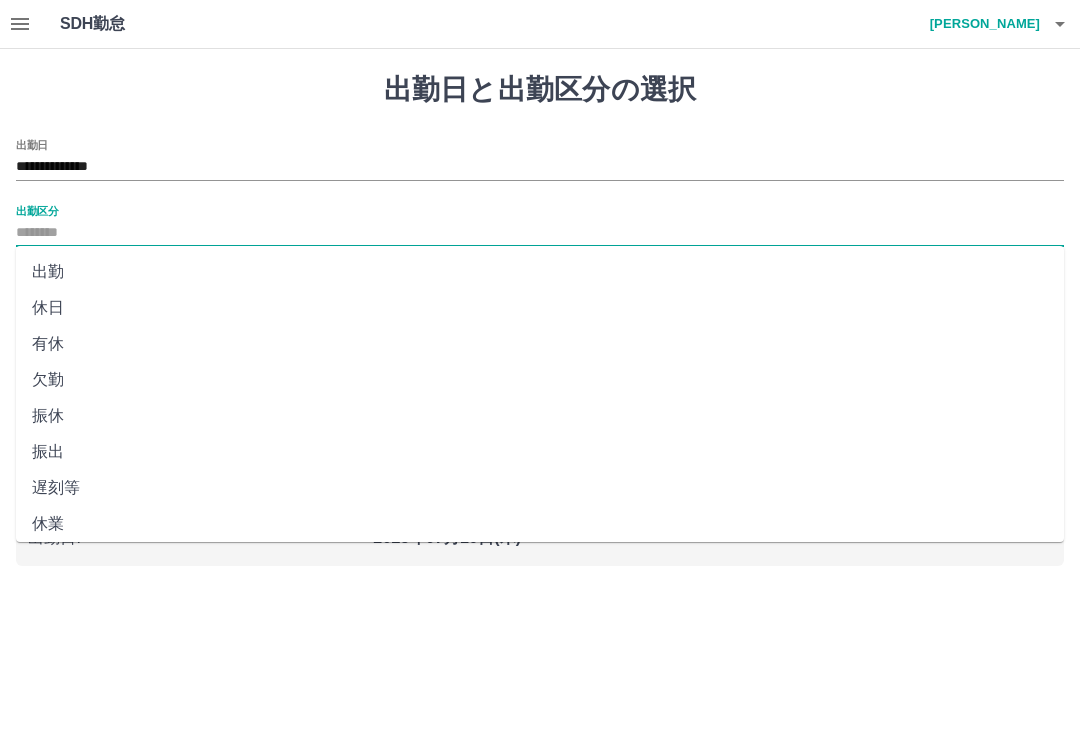 click on "出勤" at bounding box center (540, 272) 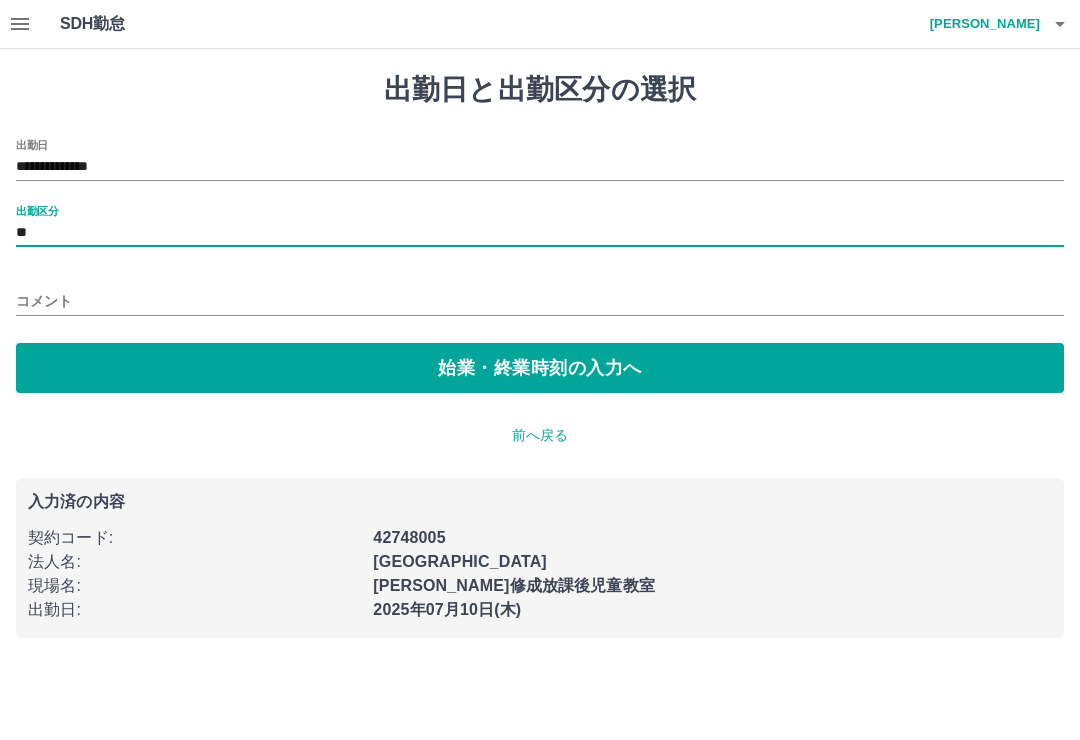 click on "始業・終業時刻の入力へ" at bounding box center (540, 368) 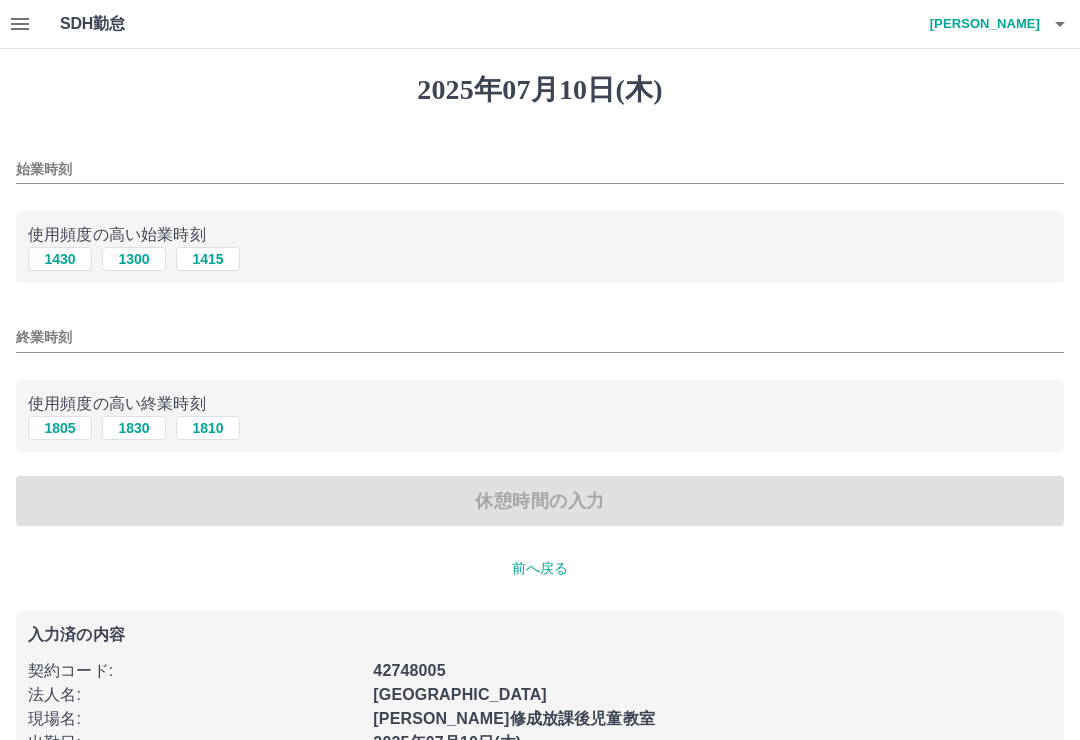click on "始業時刻" at bounding box center [540, 169] 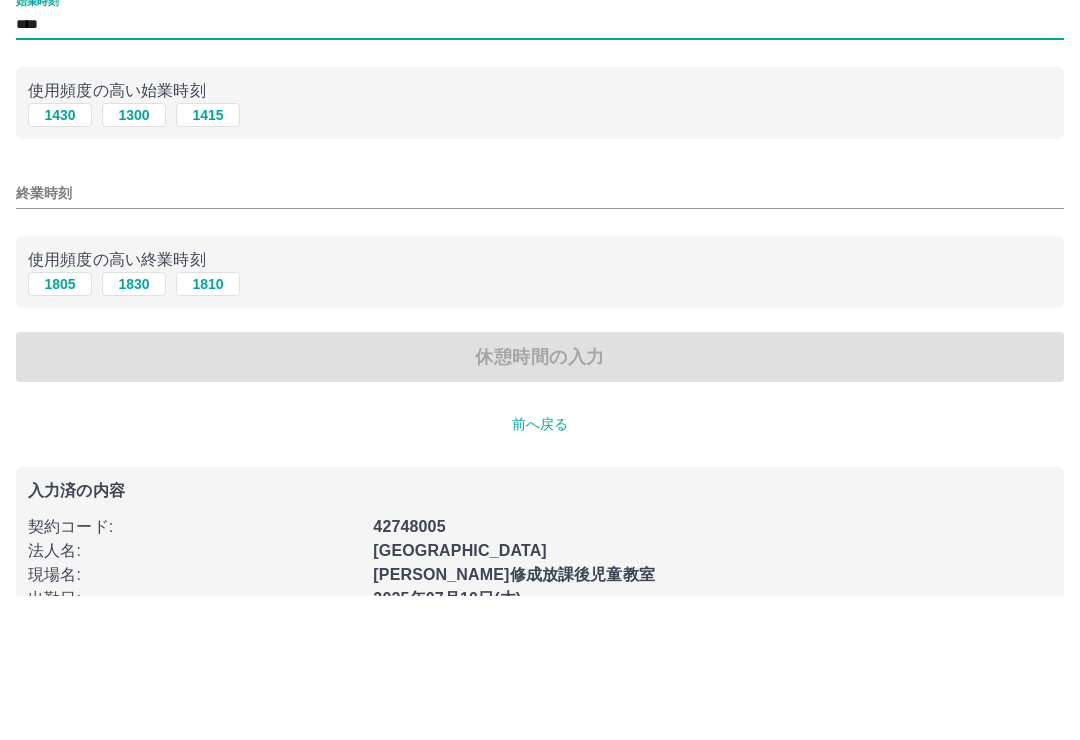 type on "****" 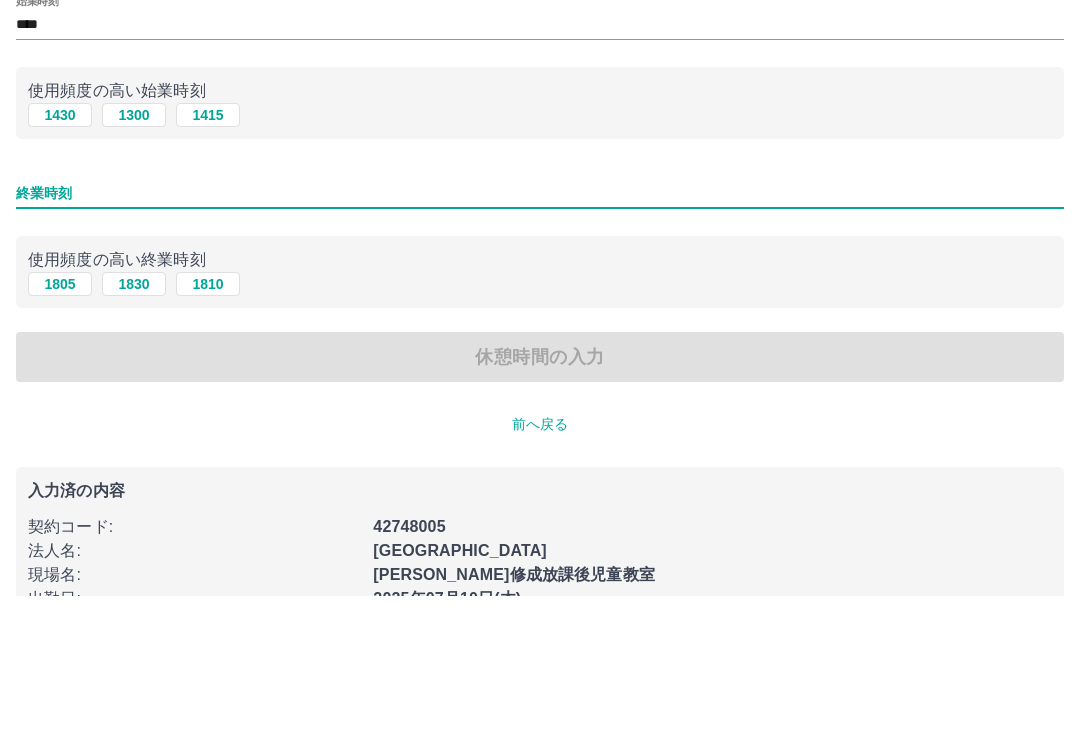 click on "1830" at bounding box center (134, 428) 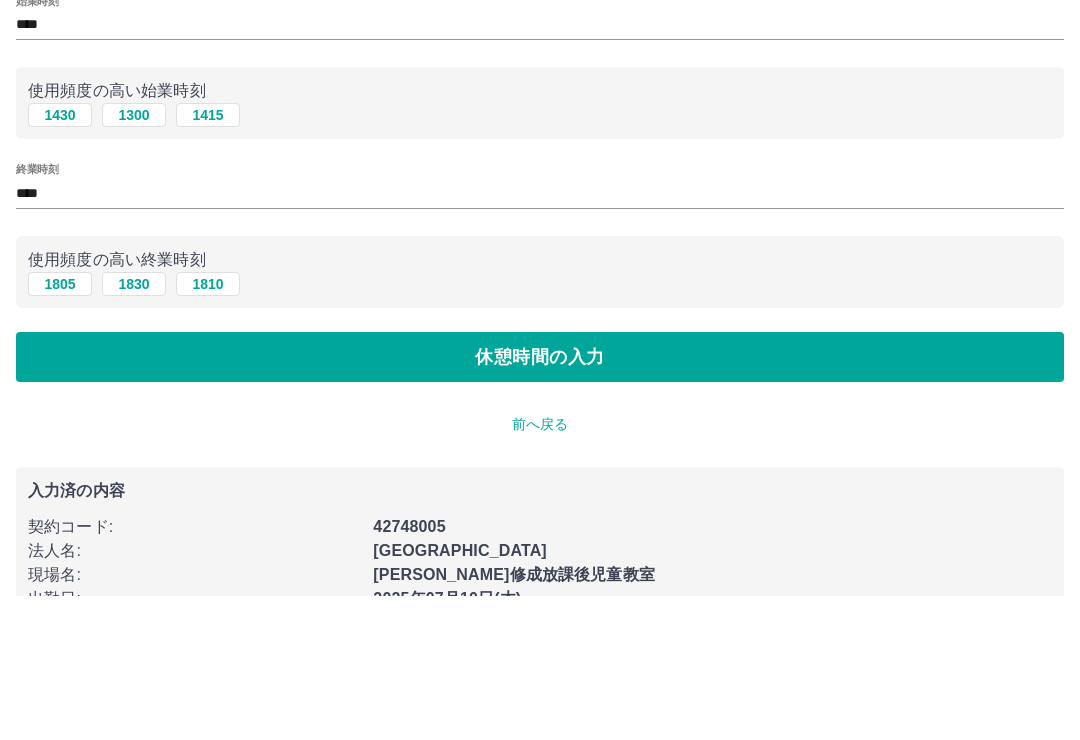 scroll, scrollTop: 50, scrollLeft: 0, axis: vertical 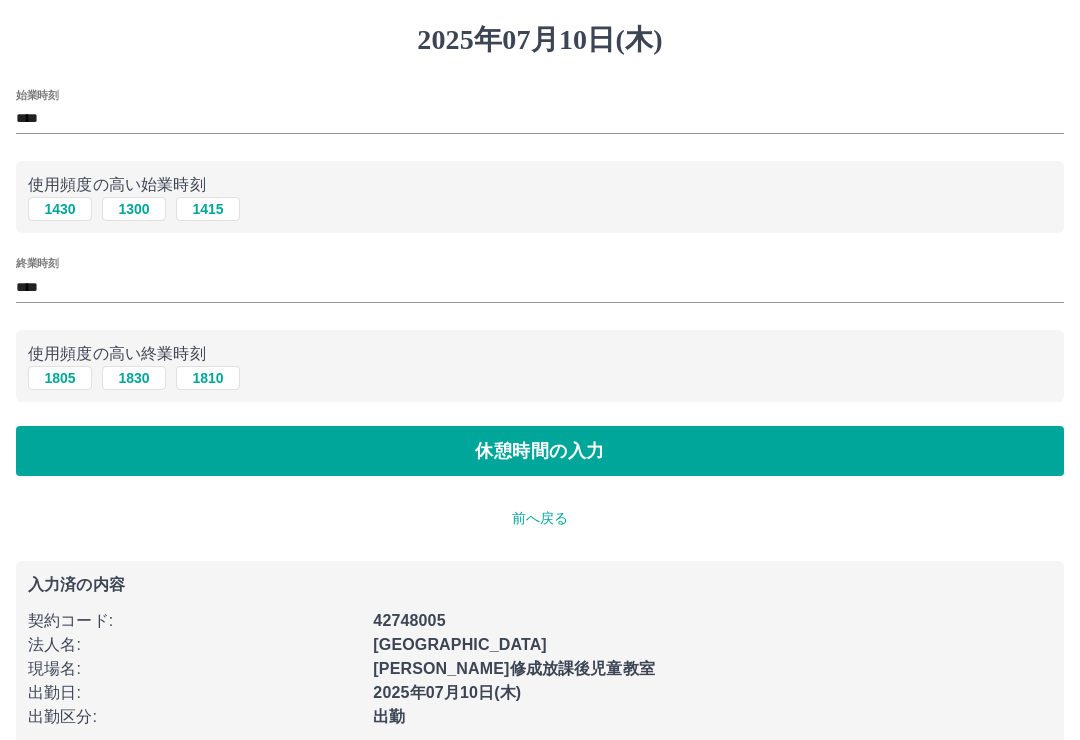 click on "休憩時間の入力" at bounding box center (540, 451) 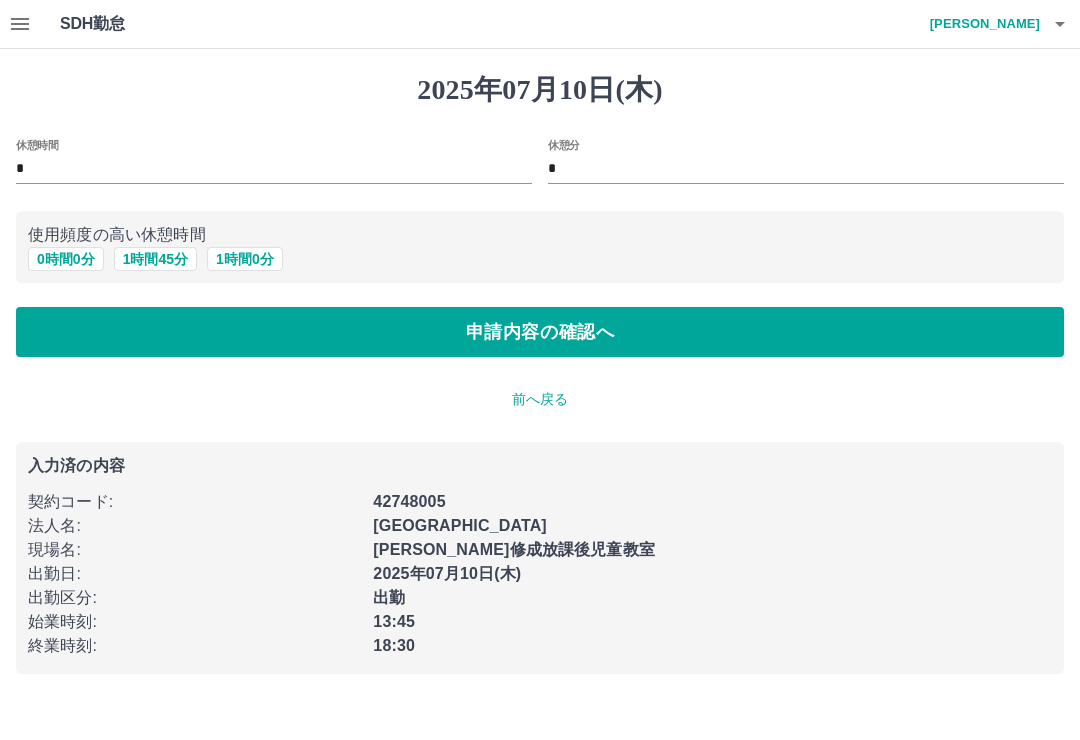 scroll, scrollTop: 0, scrollLeft: 0, axis: both 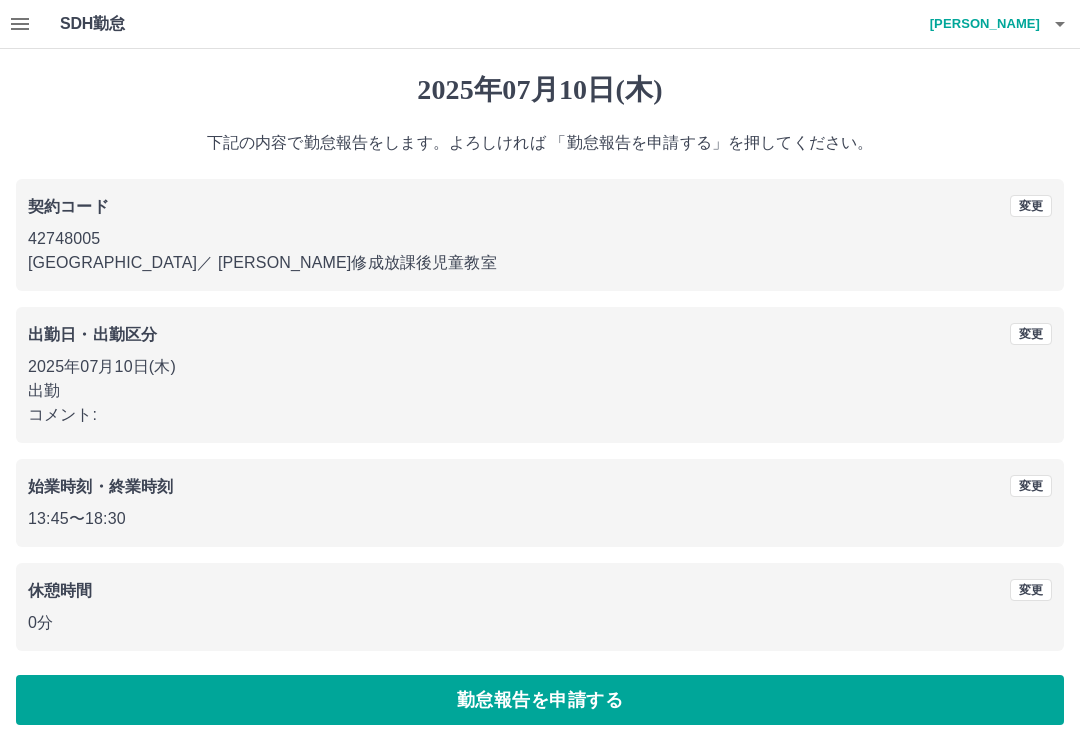 click on "勤怠報告を申請する" at bounding box center [540, 700] 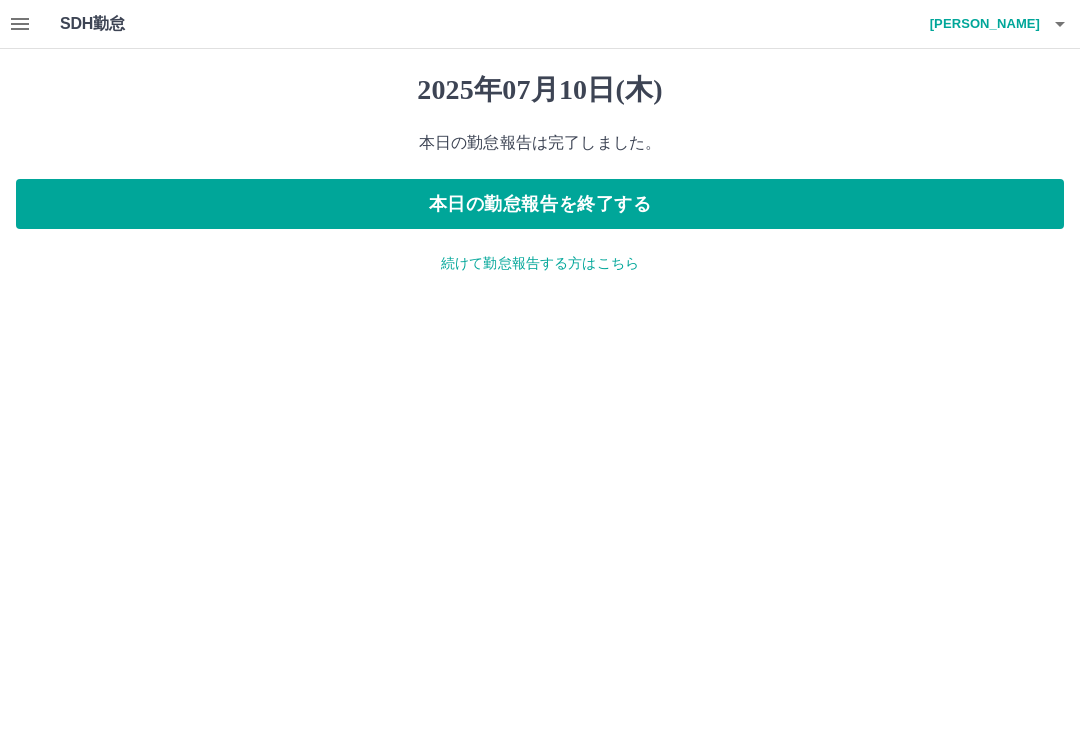click on "髙尾　佳栄" at bounding box center [980, 24] 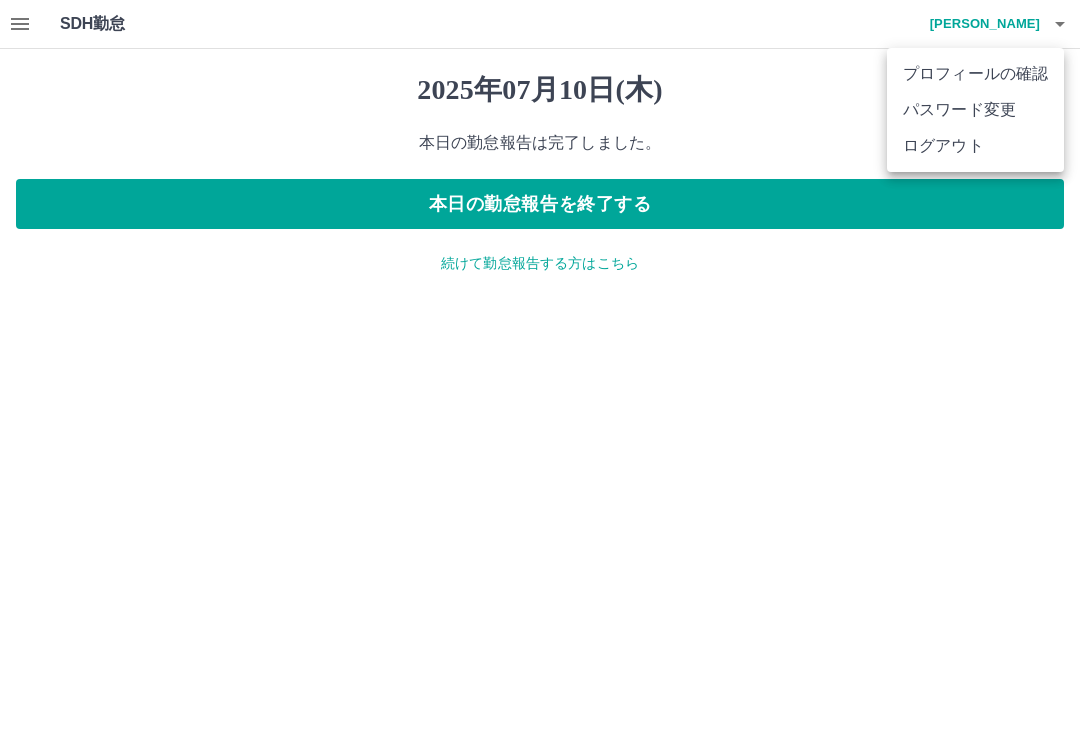 click on "ログアウト" at bounding box center [975, 146] 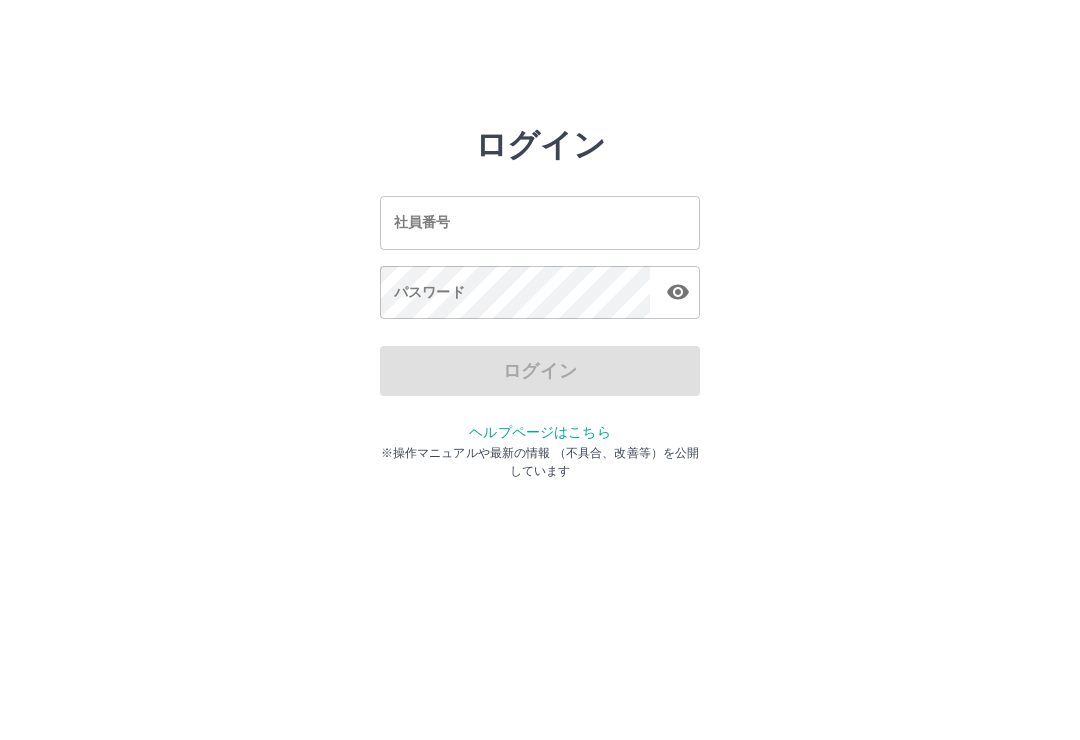 scroll, scrollTop: 0, scrollLeft: 0, axis: both 